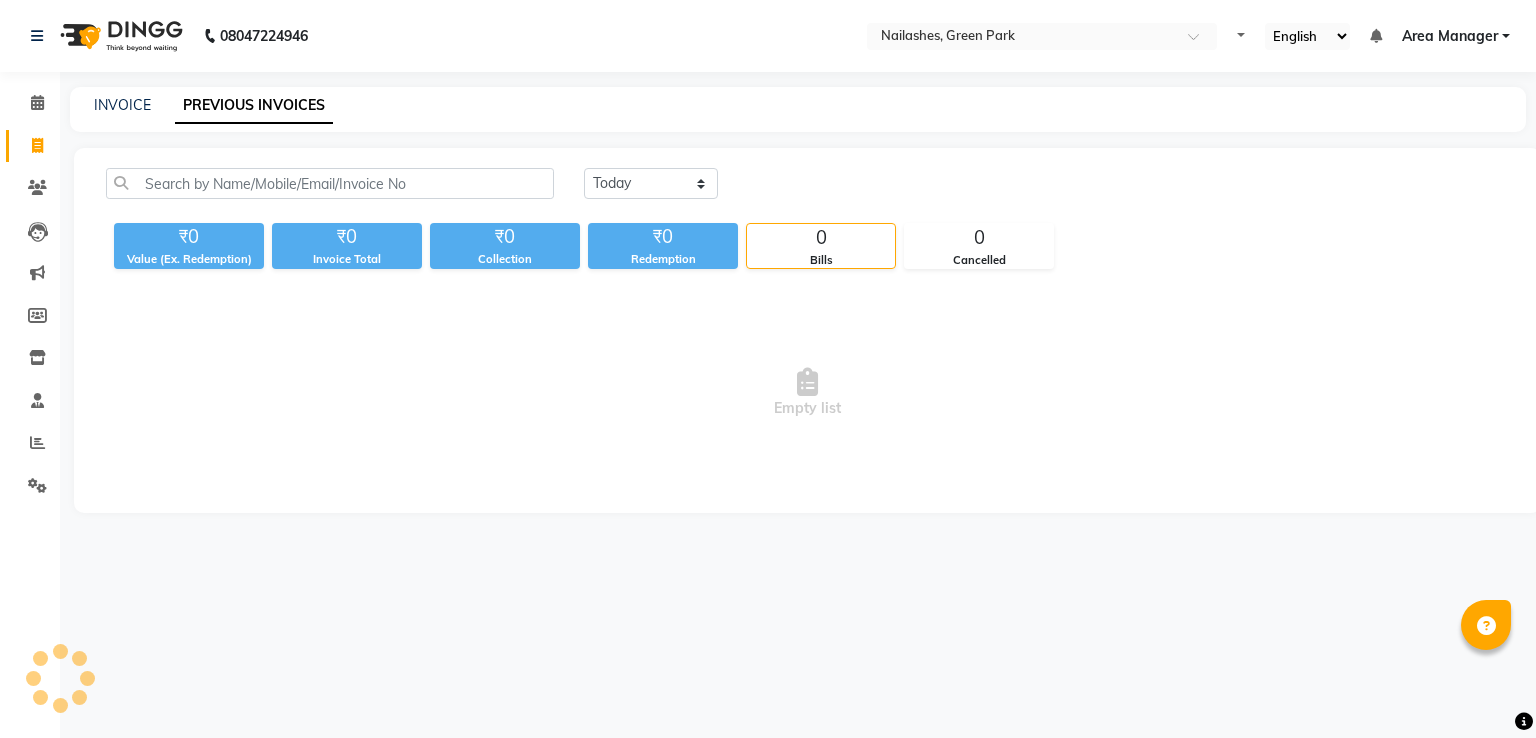 scroll, scrollTop: 0, scrollLeft: 0, axis: both 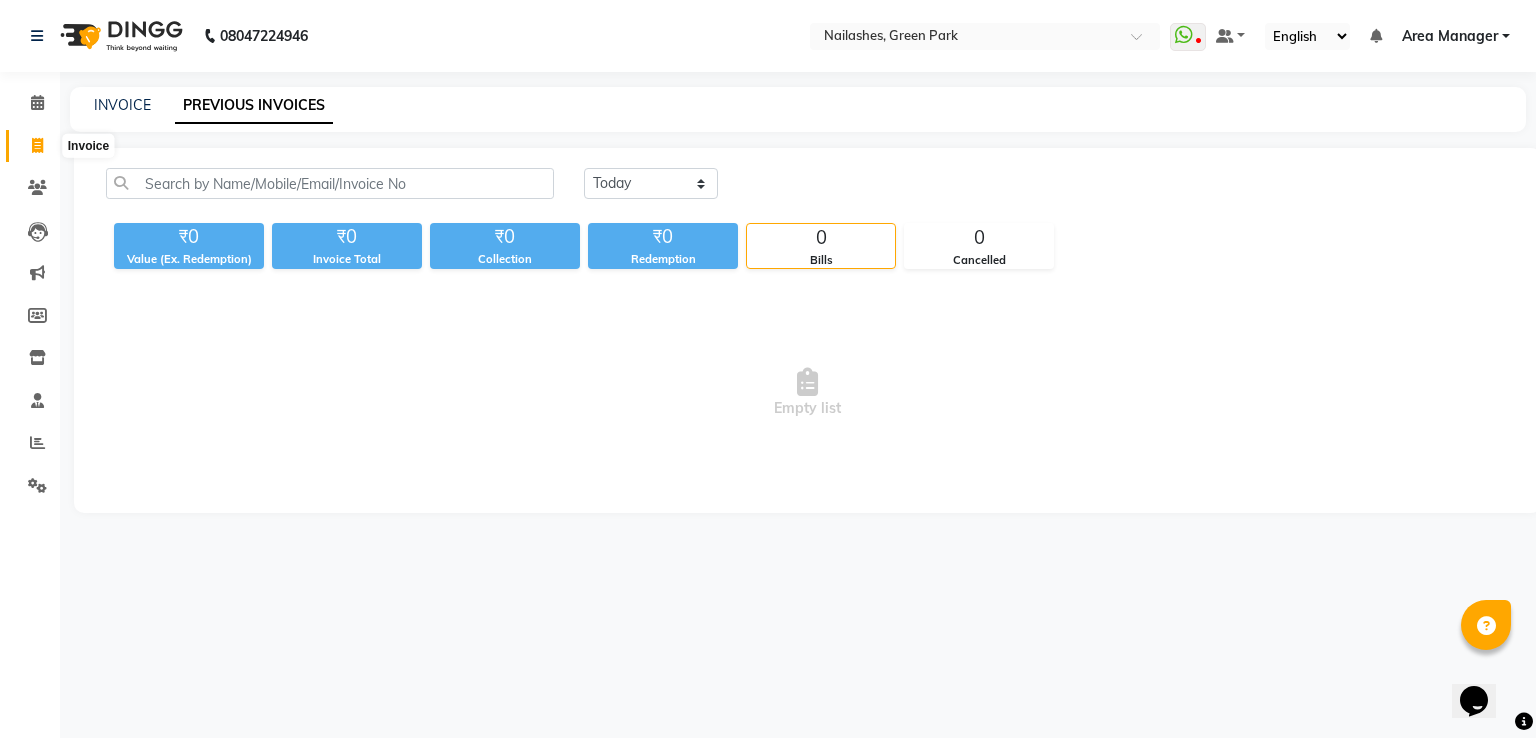 click 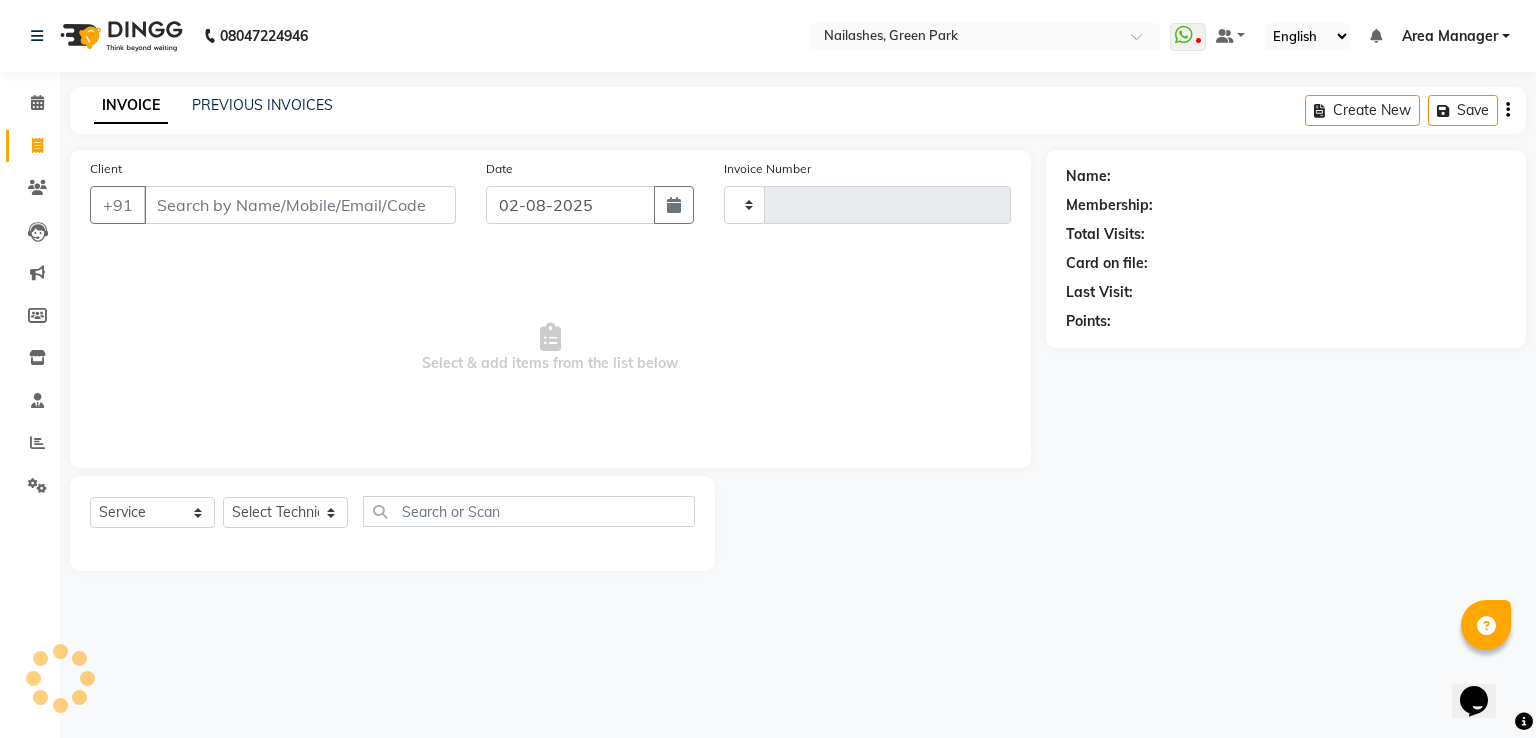 type on "0798" 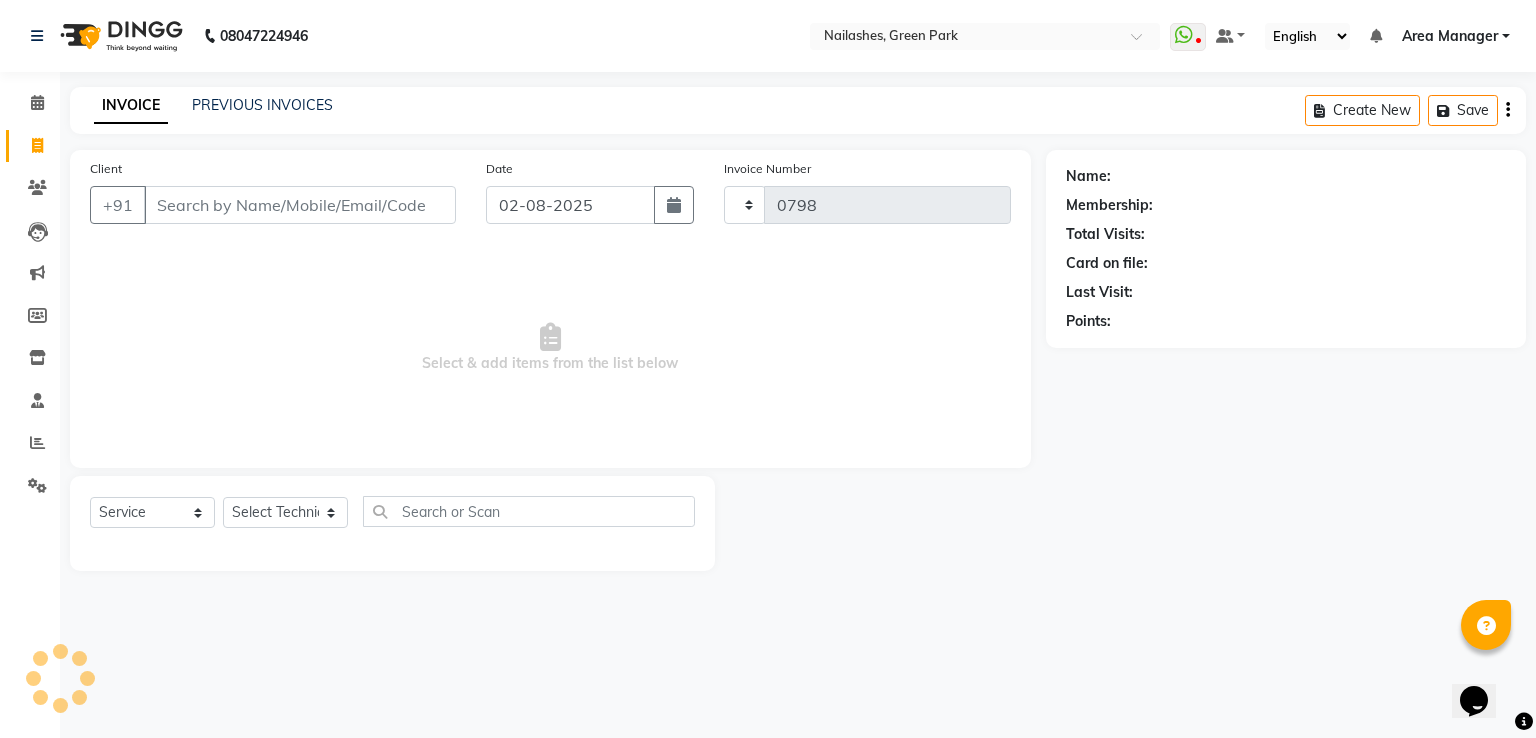 select on "3755" 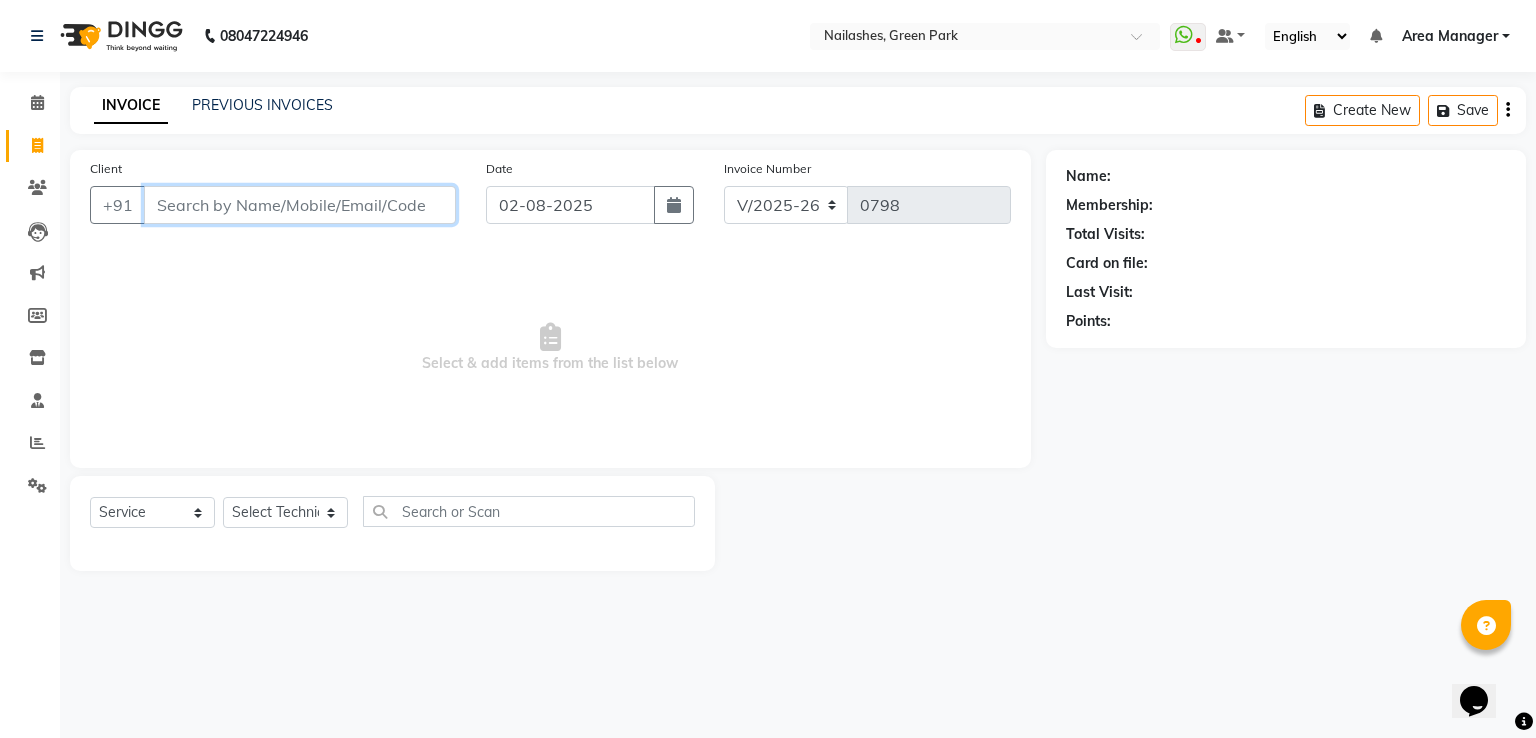 click on "Client" at bounding box center (300, 205) 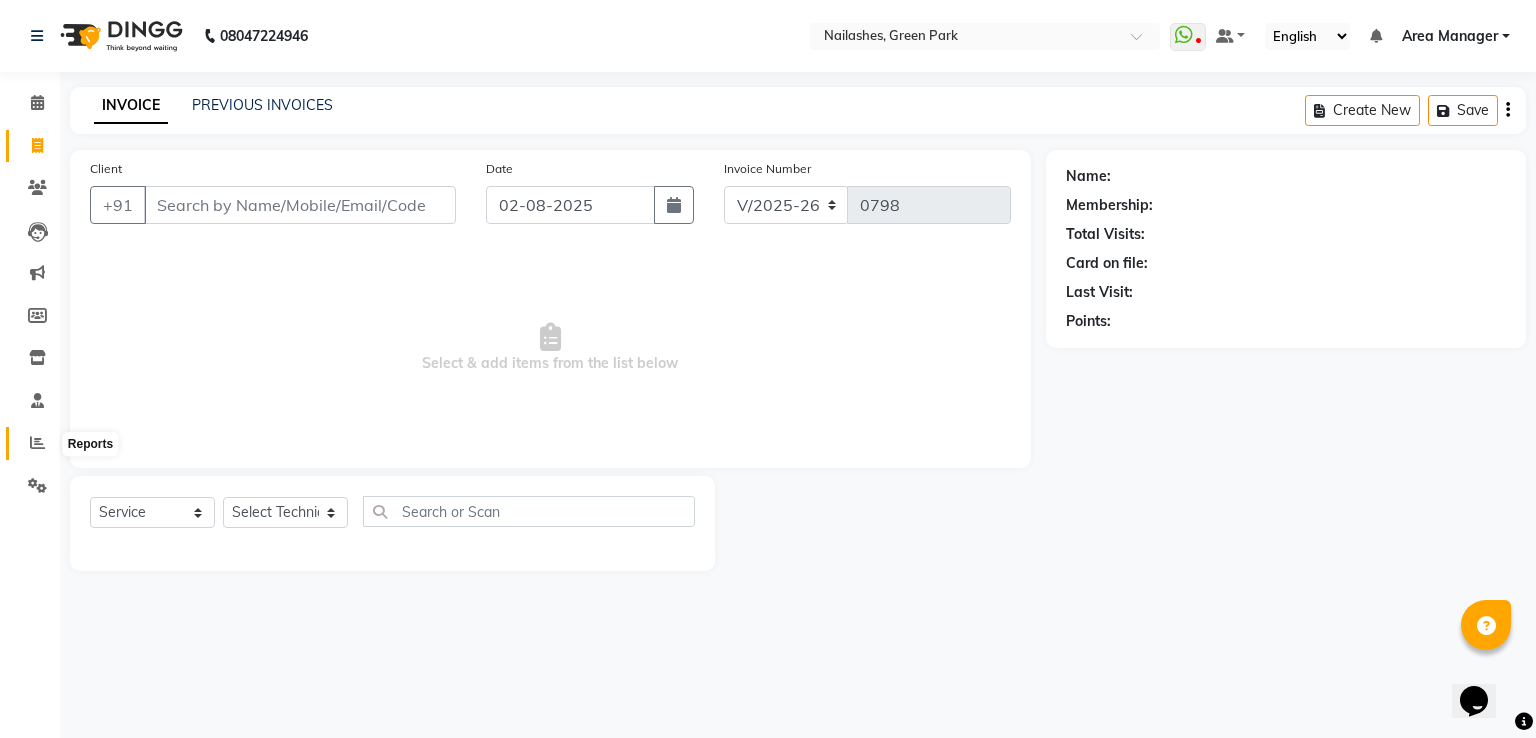 click 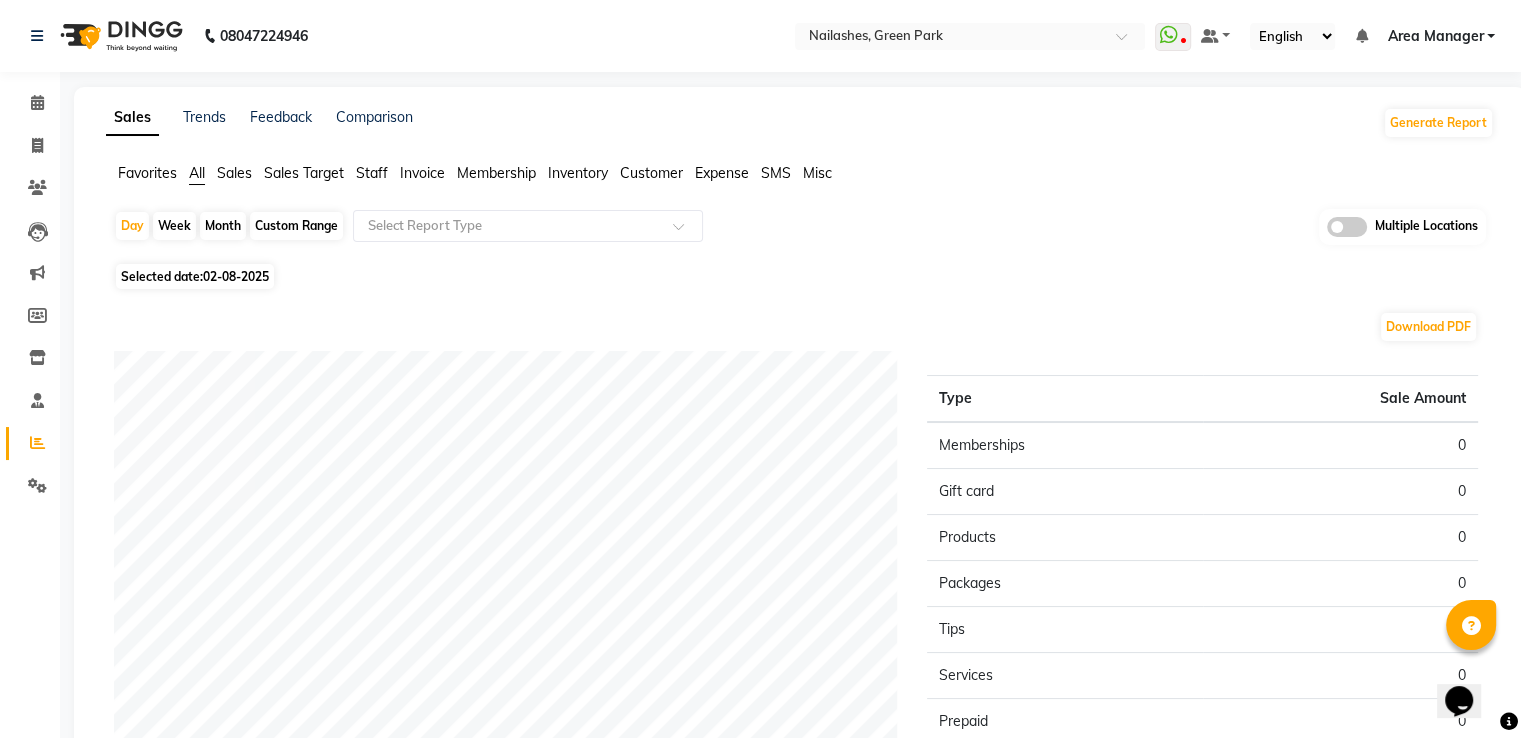 click on "Staff" 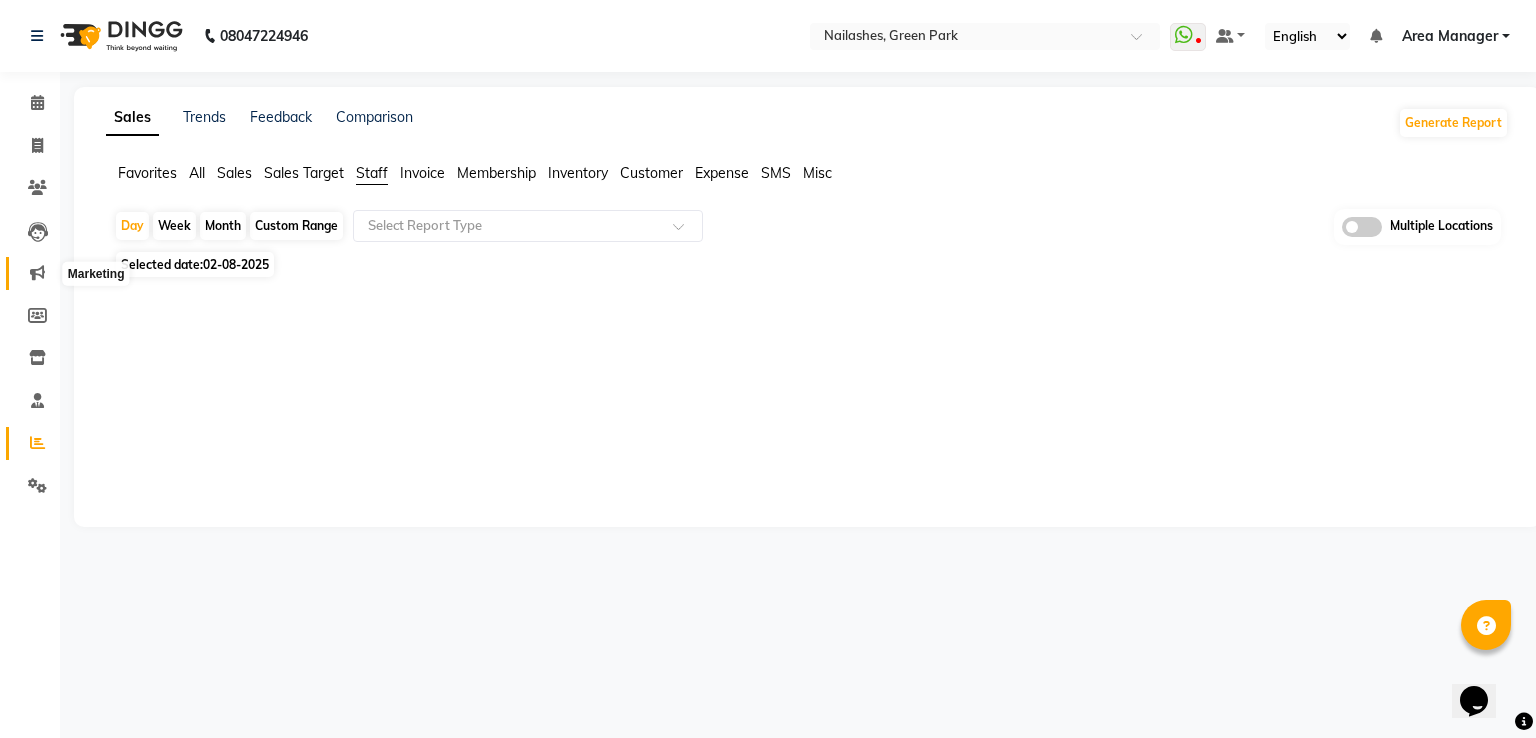 click 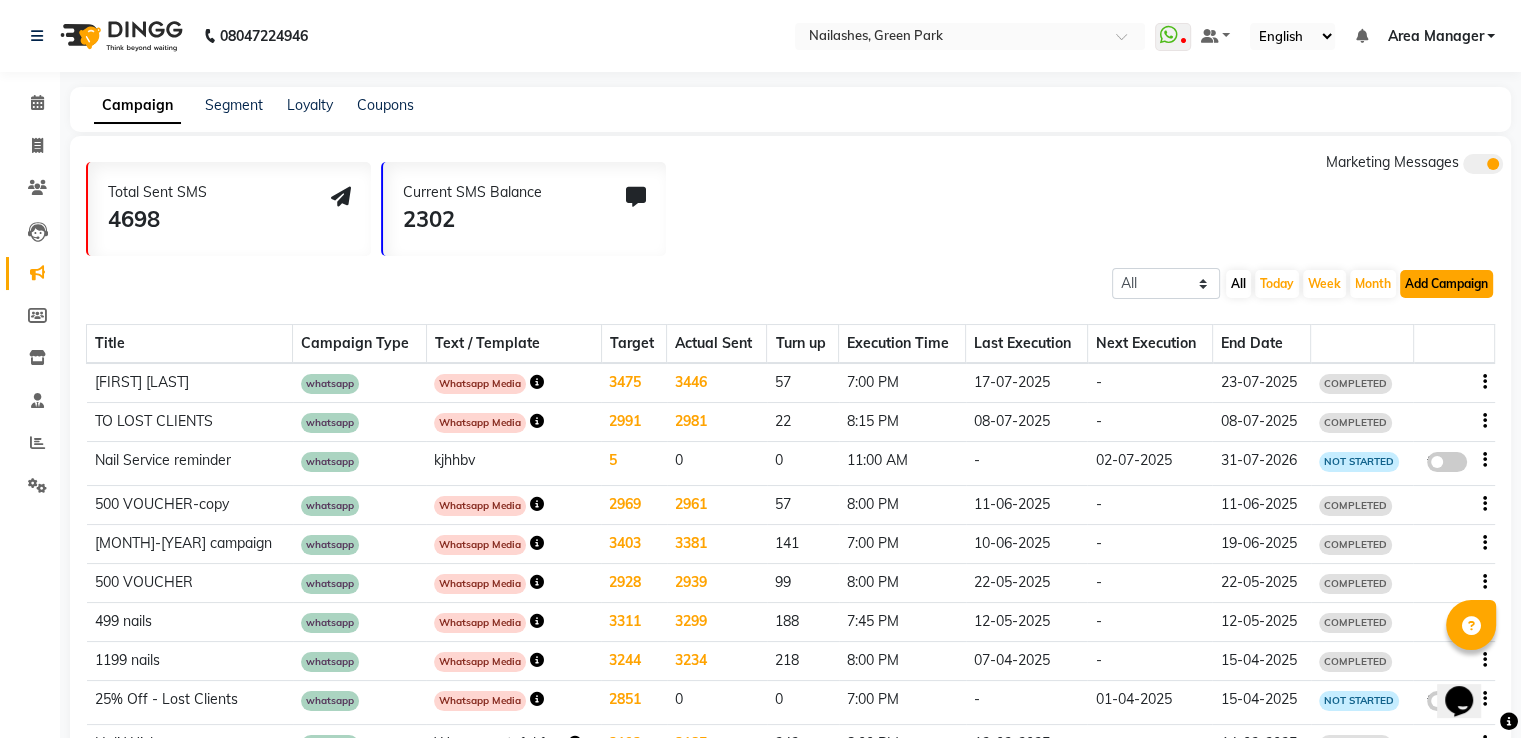 click on "Add Campaign" at bounding box center (1446, 284) 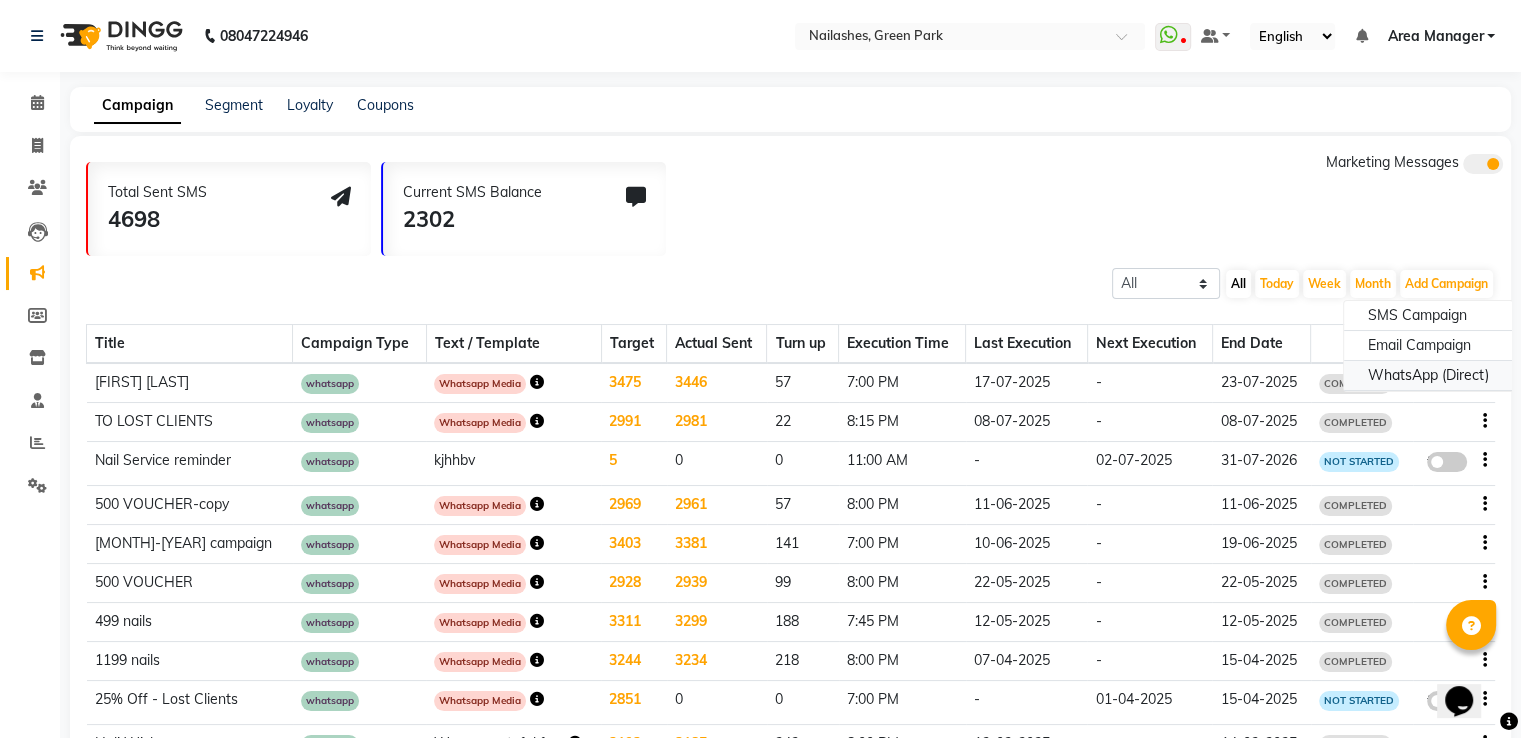 click on "WhatsApp (Direct)" 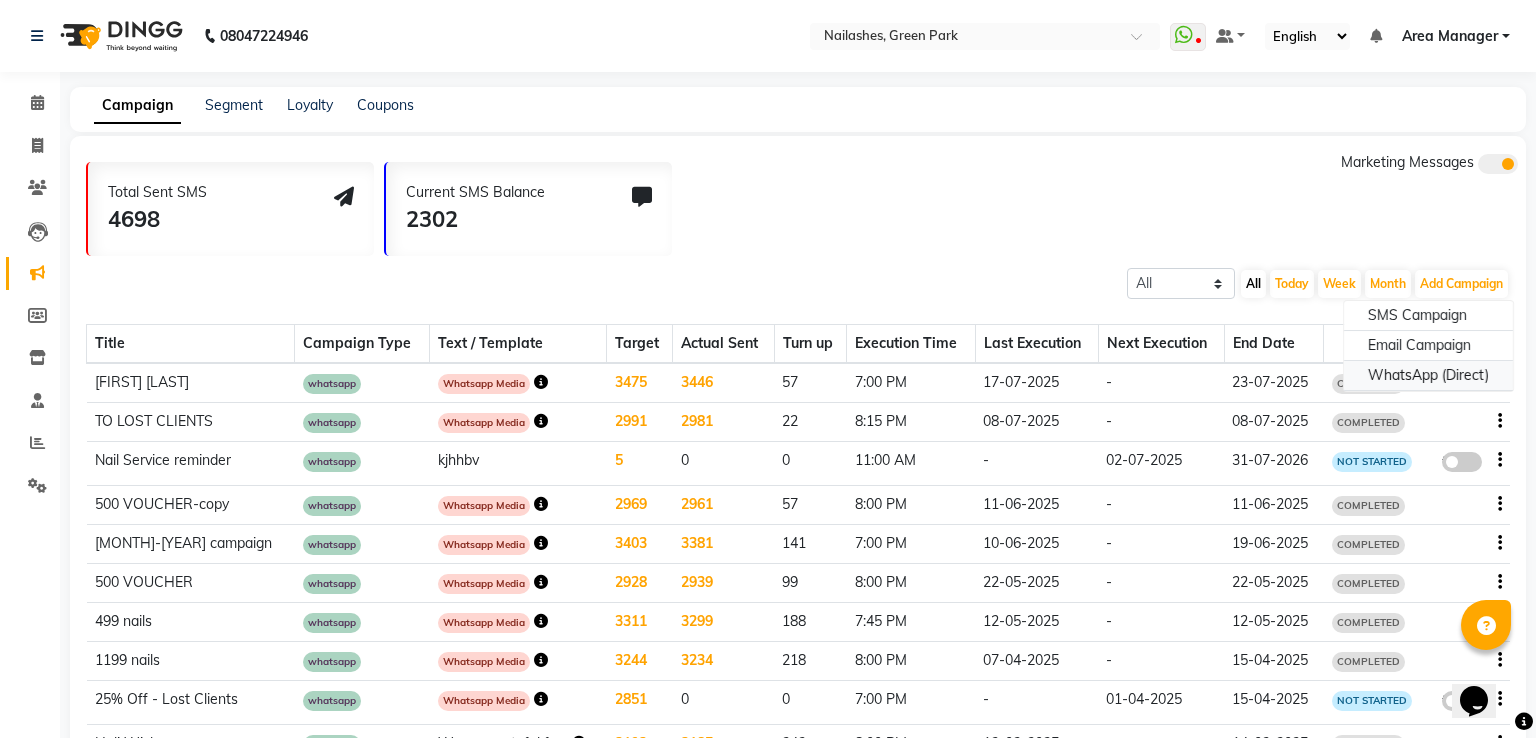 select on "2" 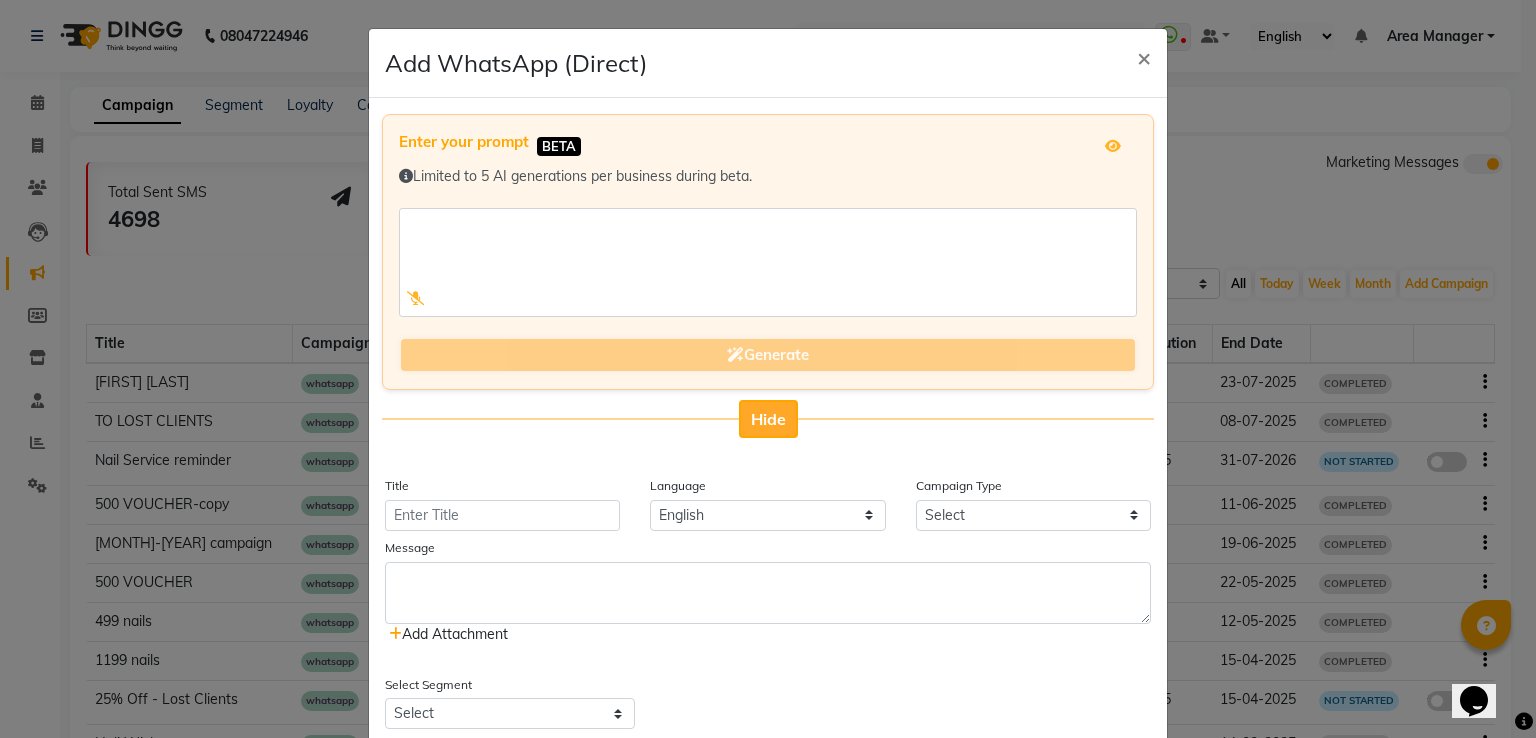click on "Hide" 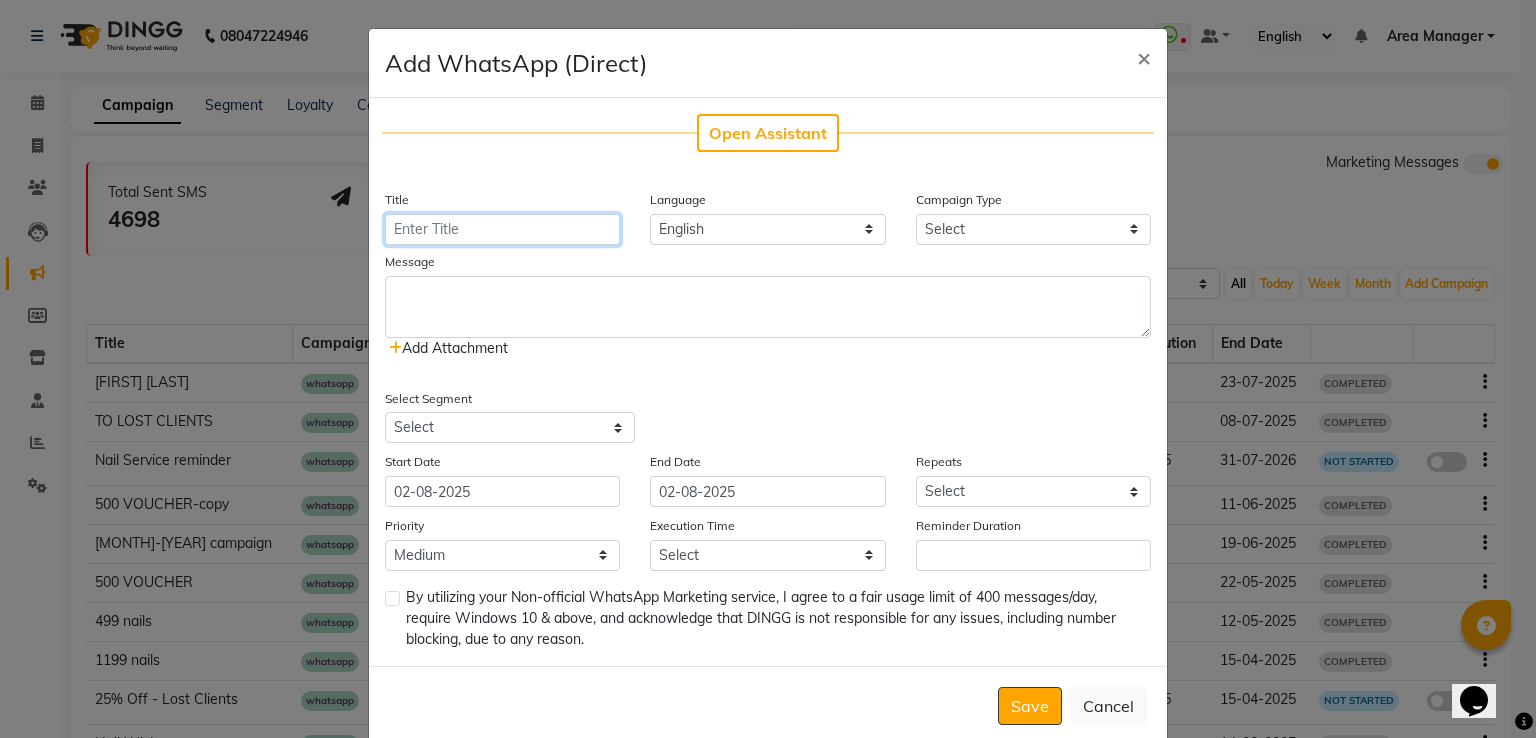 click on "Title" at bounding box center (502, 229) 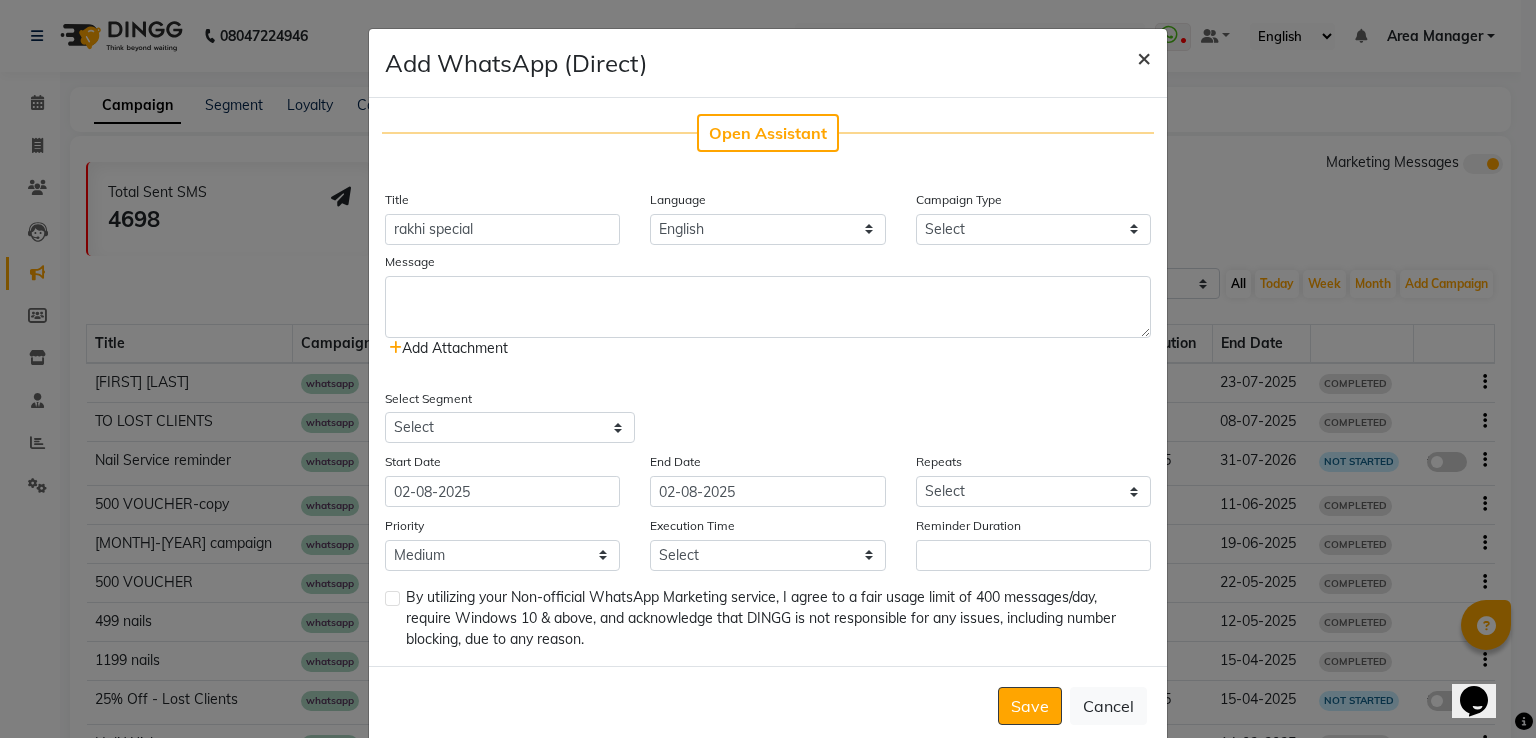 click on "×" 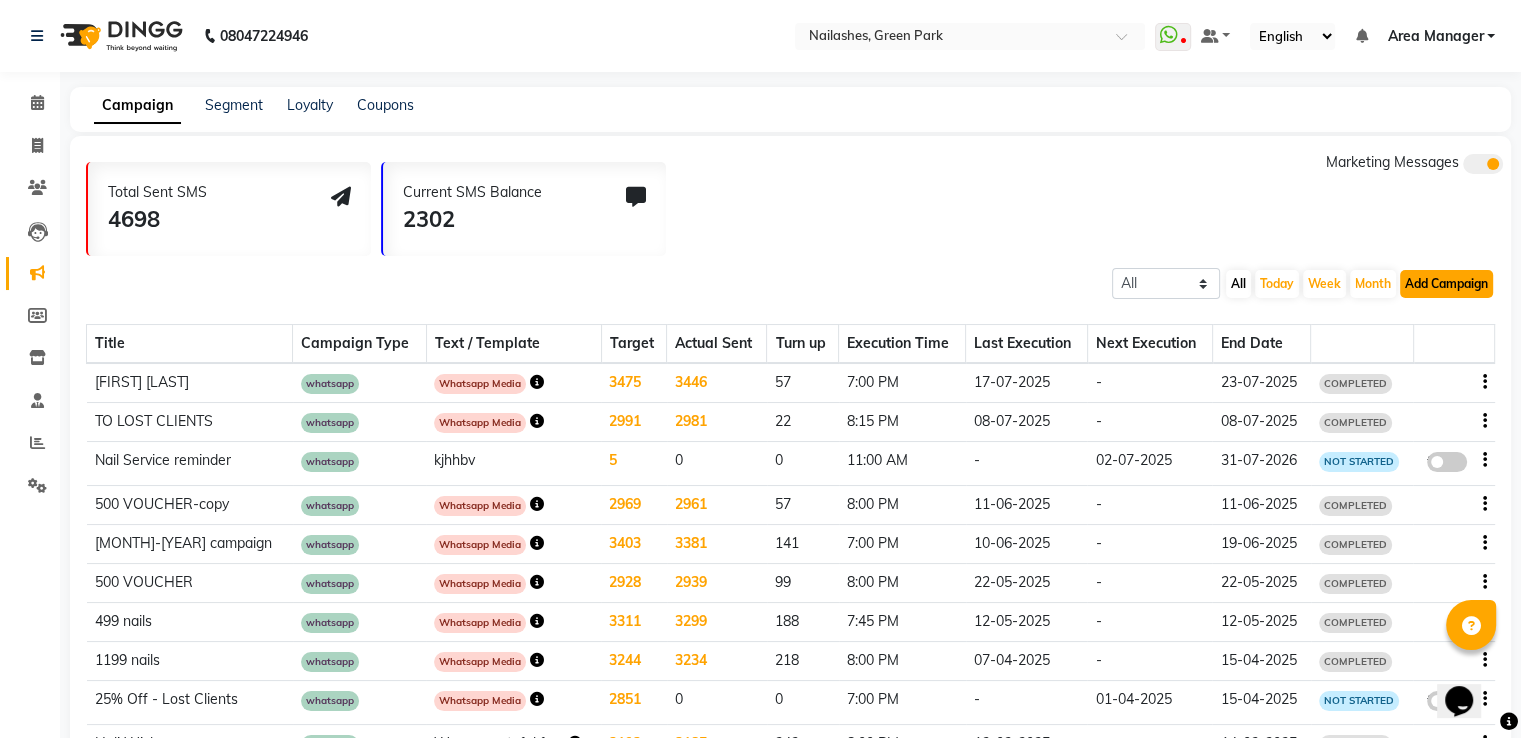 click on "Add Campaign" at bounding box center [1446, 284] 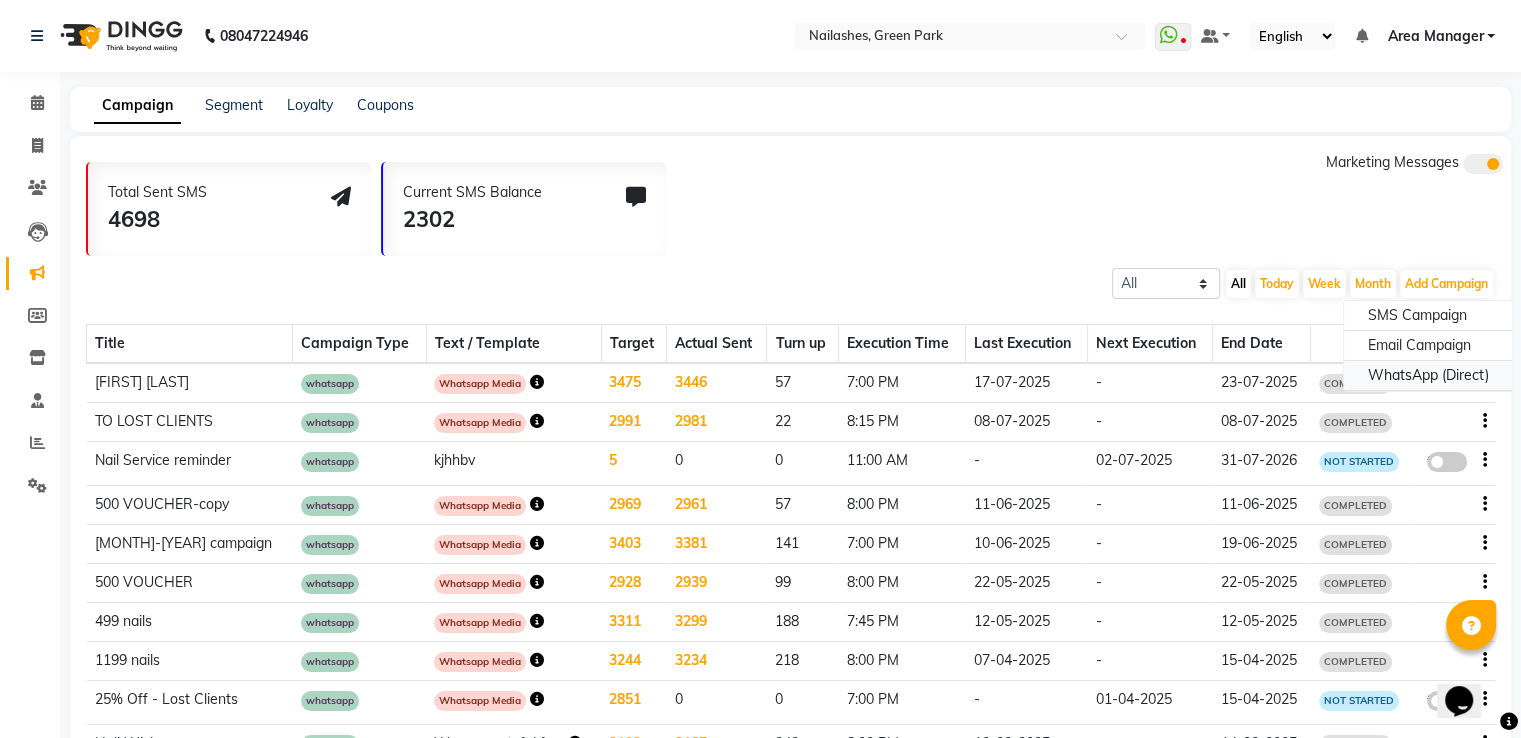 click on "WhatsApp (Direct)" 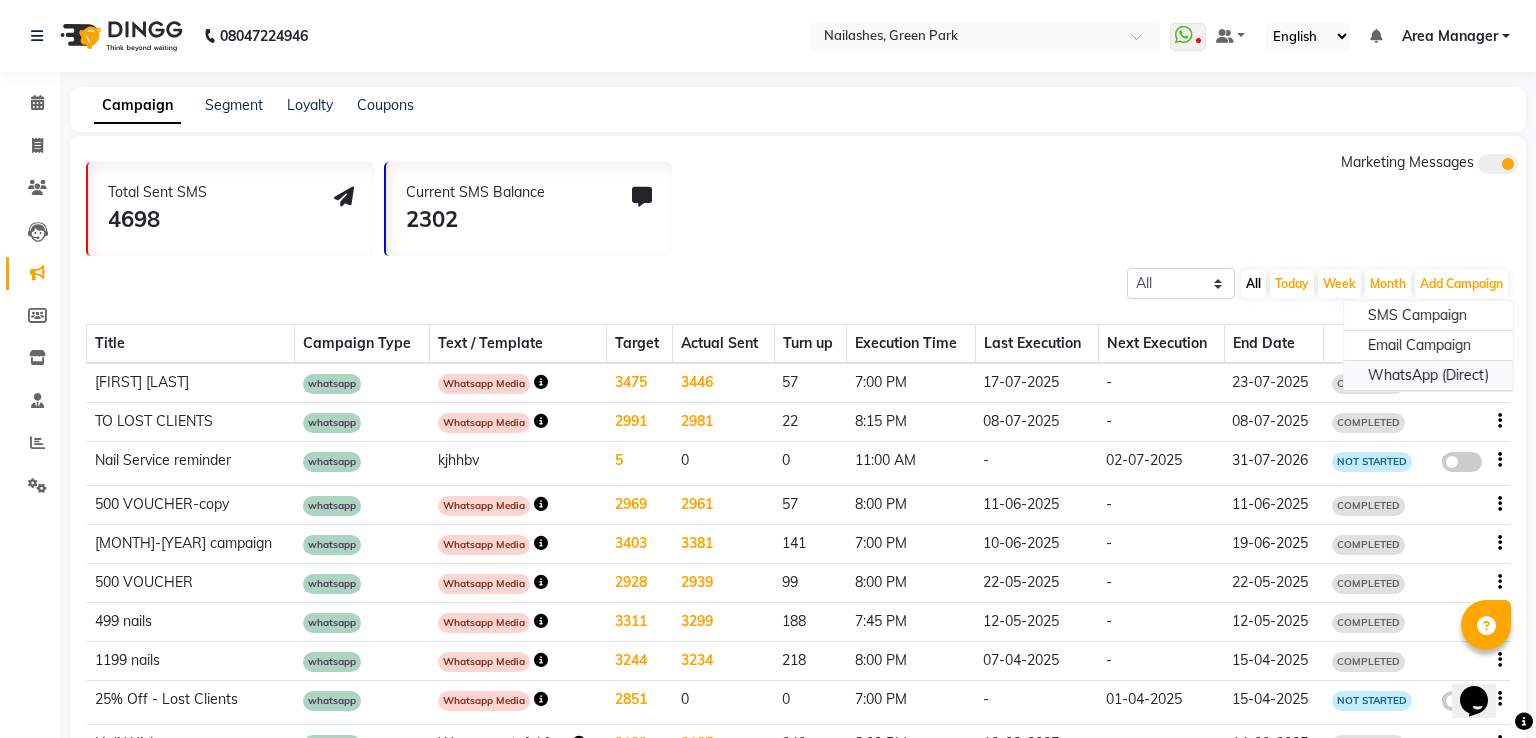 select on "2" 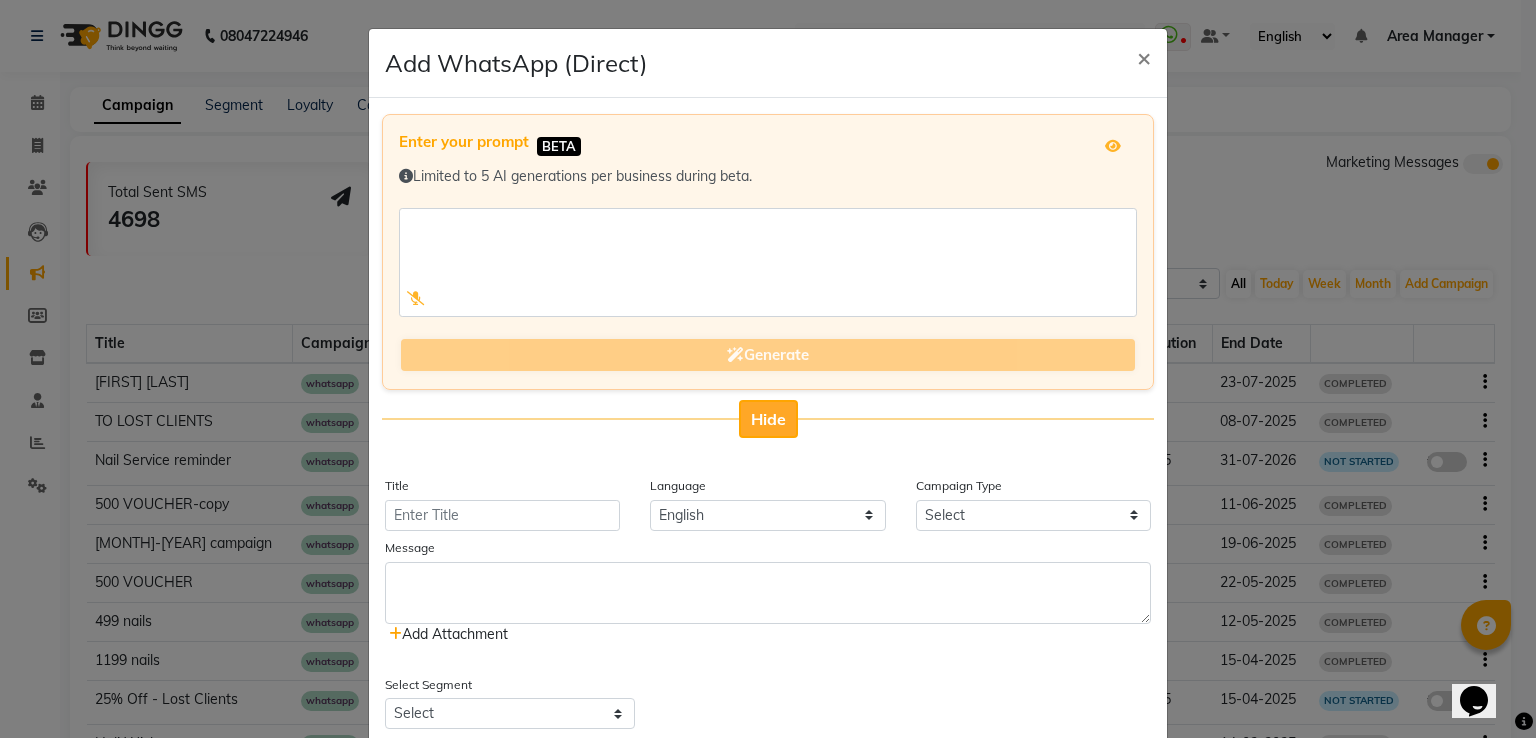 click on "Hide" 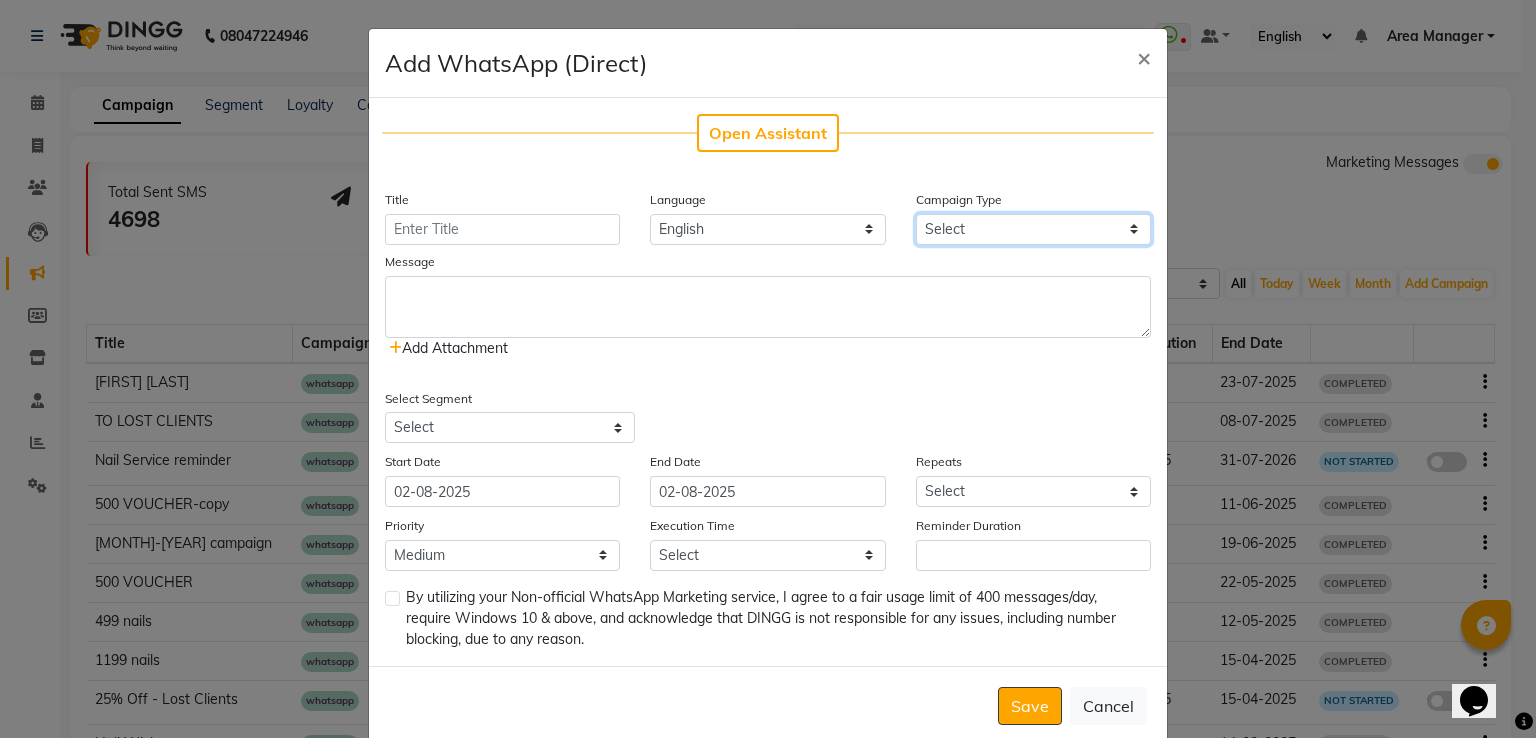 click on "Select Birthday Anniversary Promotional Service reminder" at bounding box center [1033, 229] 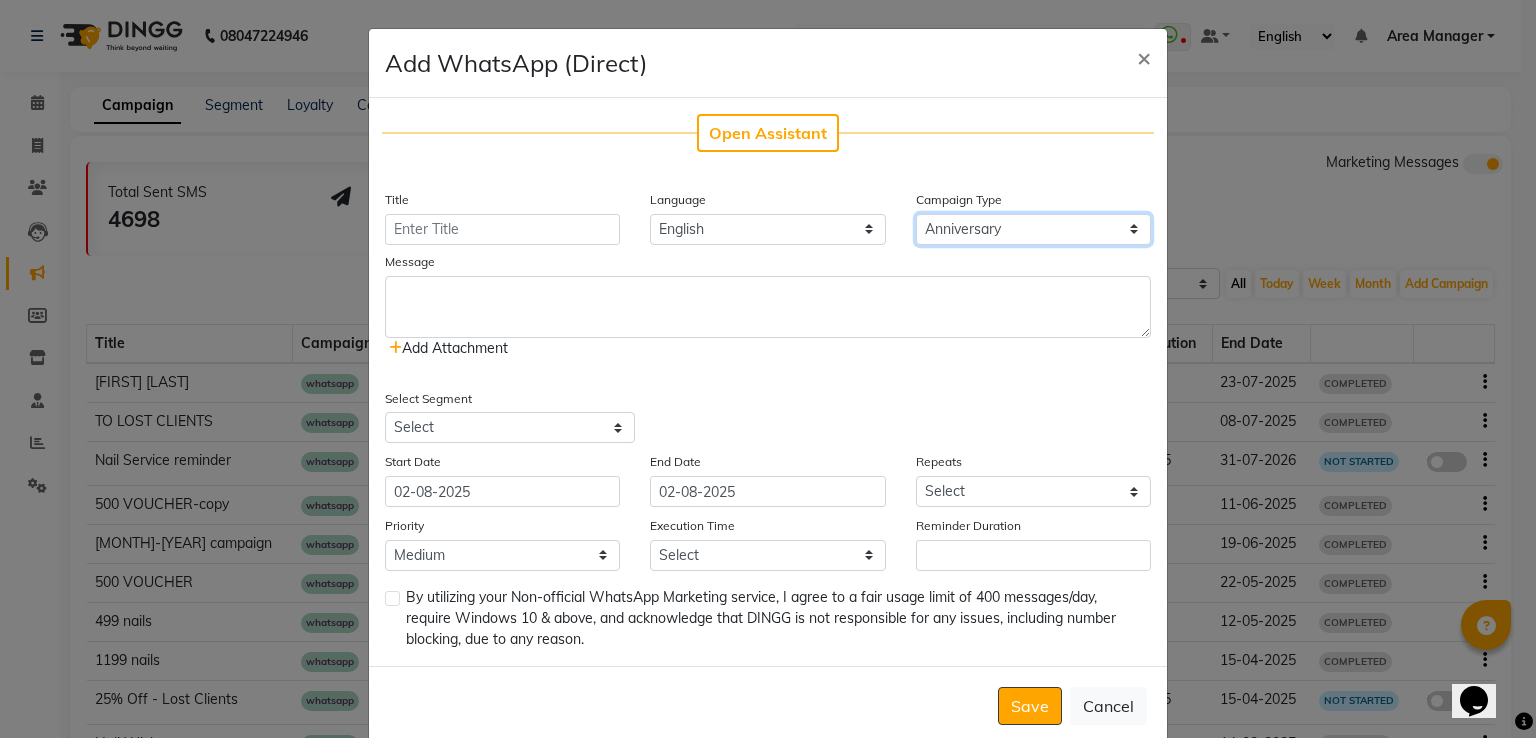 click on "Select Birthday Anniversary Promotional Service reminder" at bounding box center (1033, 229) 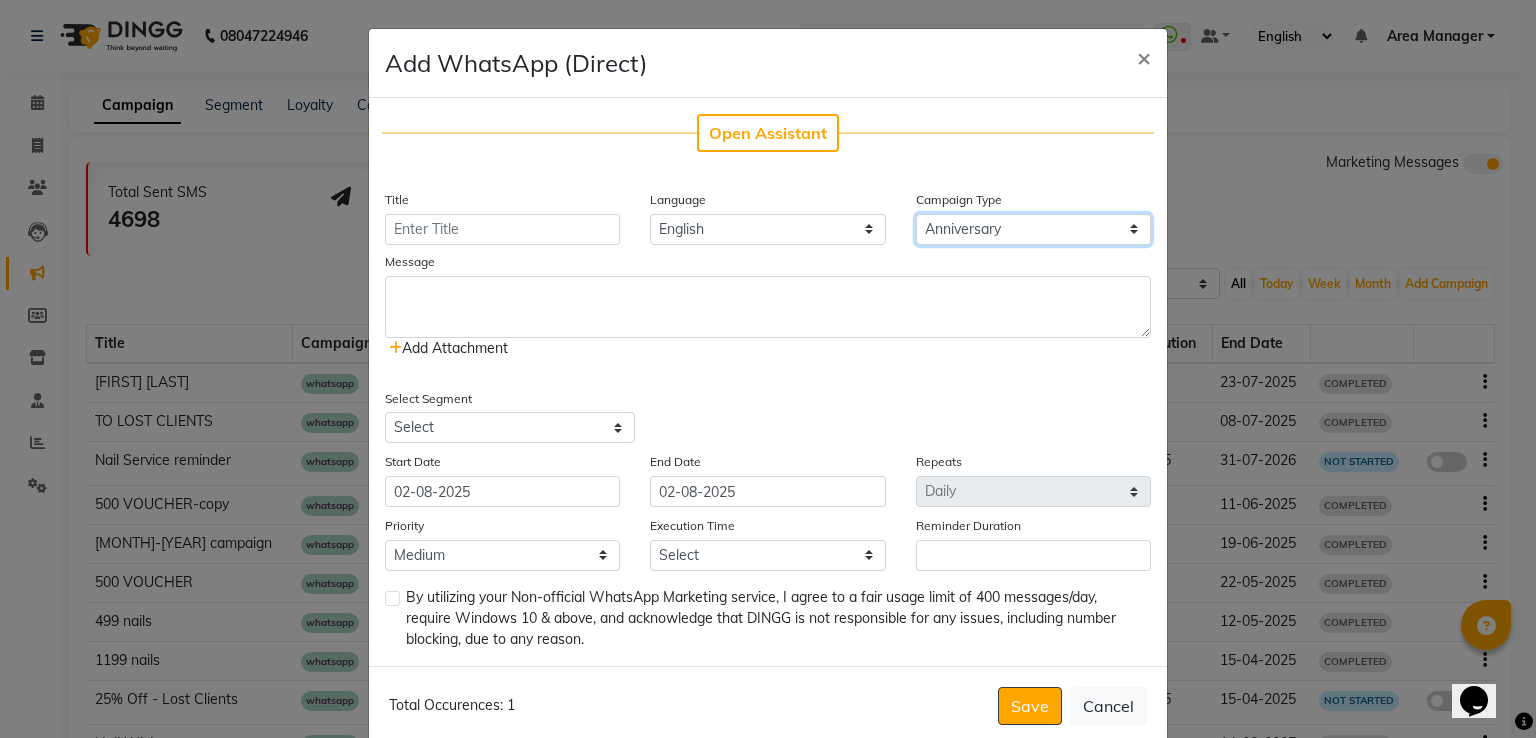click on "Select Birthday Anniversary Promotional Service reminder" at bounding box center [1033, 229] 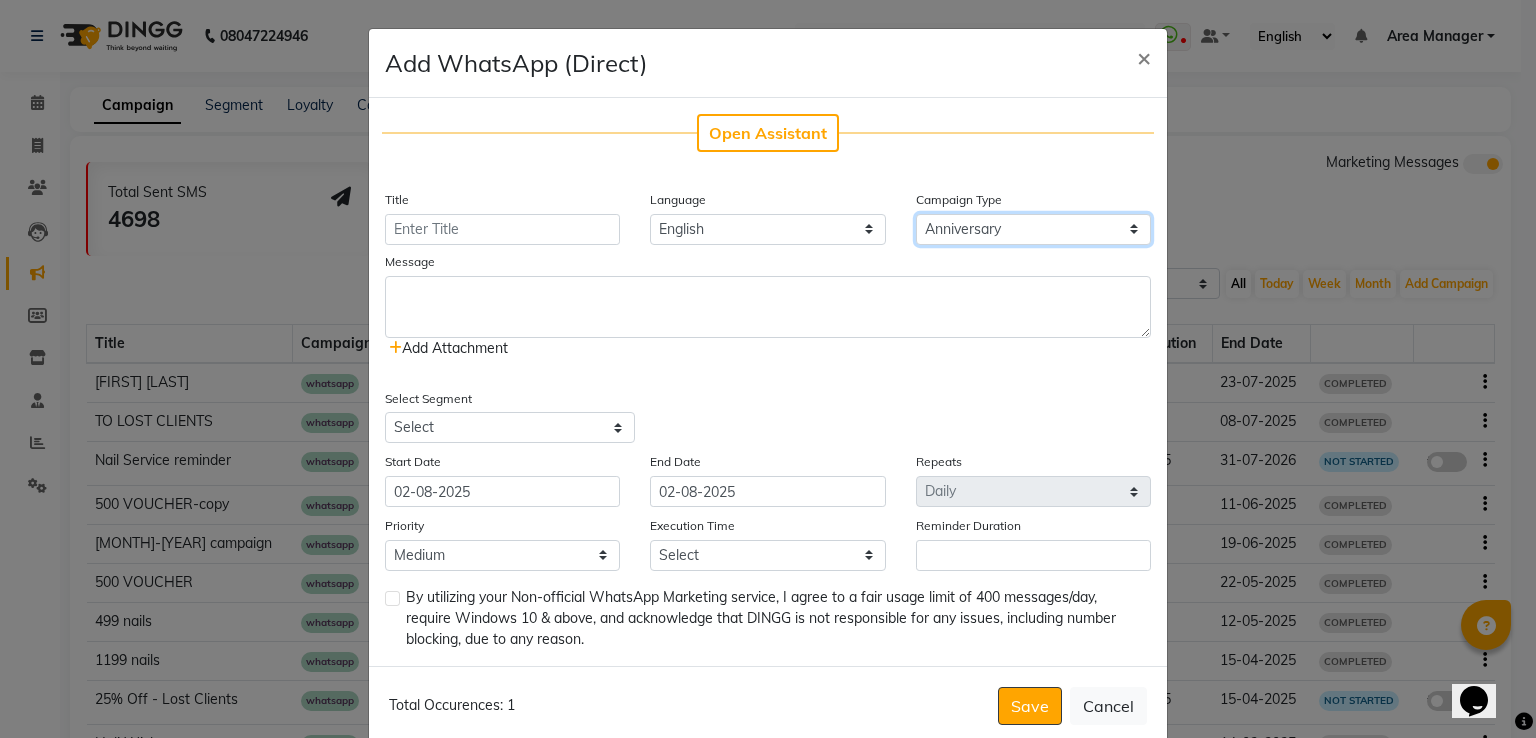 select on "3" 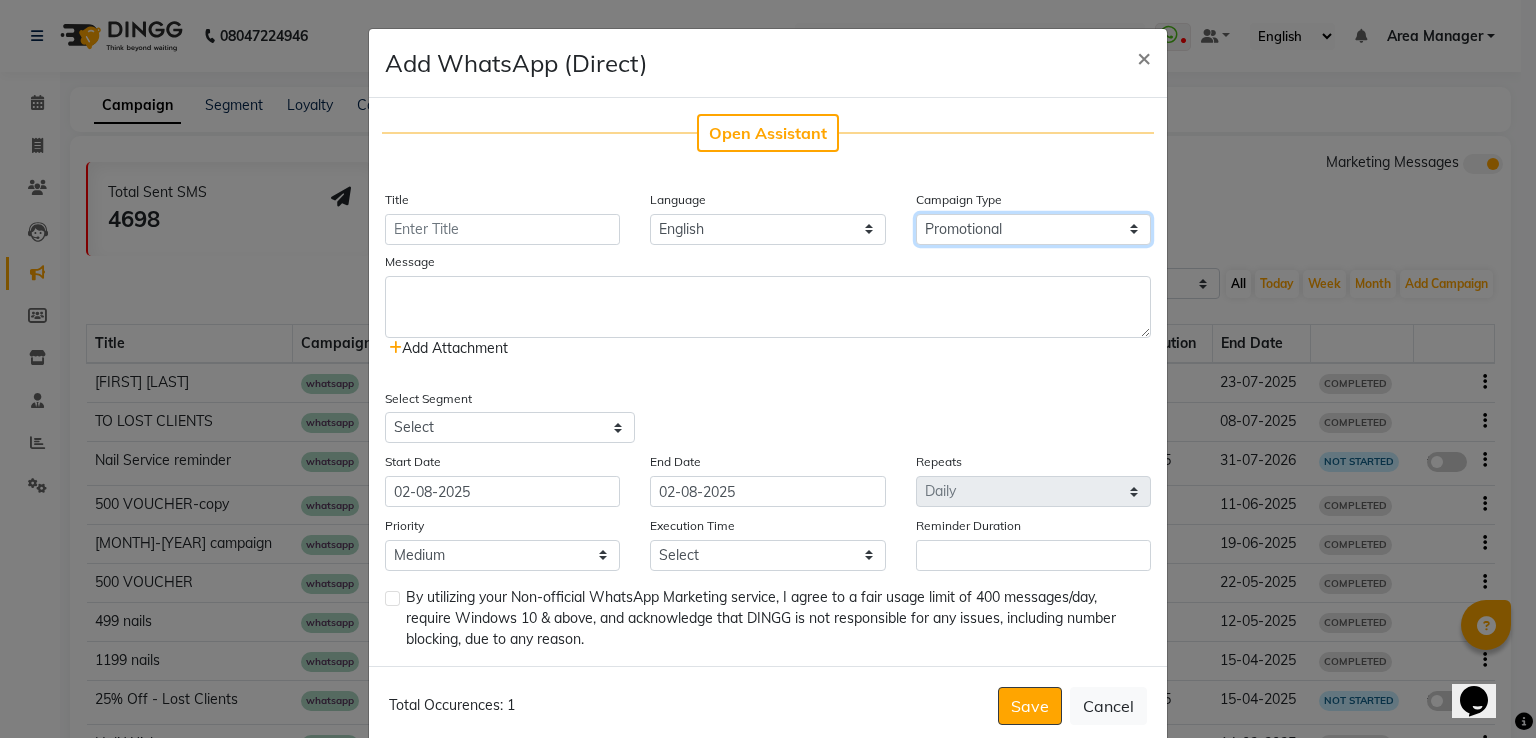 click on "Select Birthday Anniversary Promotional Service reminder" at bounding box center (1033, 229) 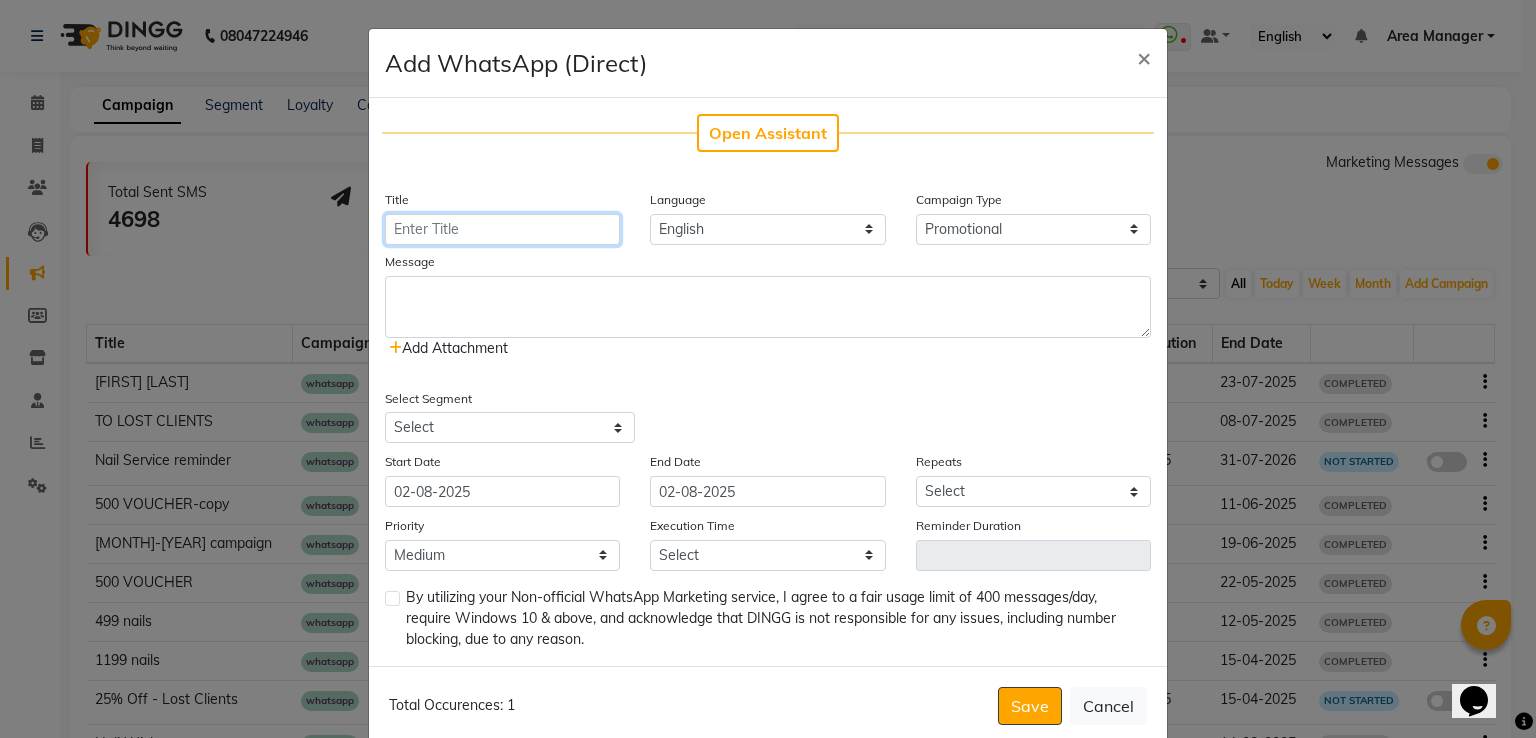 click on "Title" at bounding box center [502, 229] 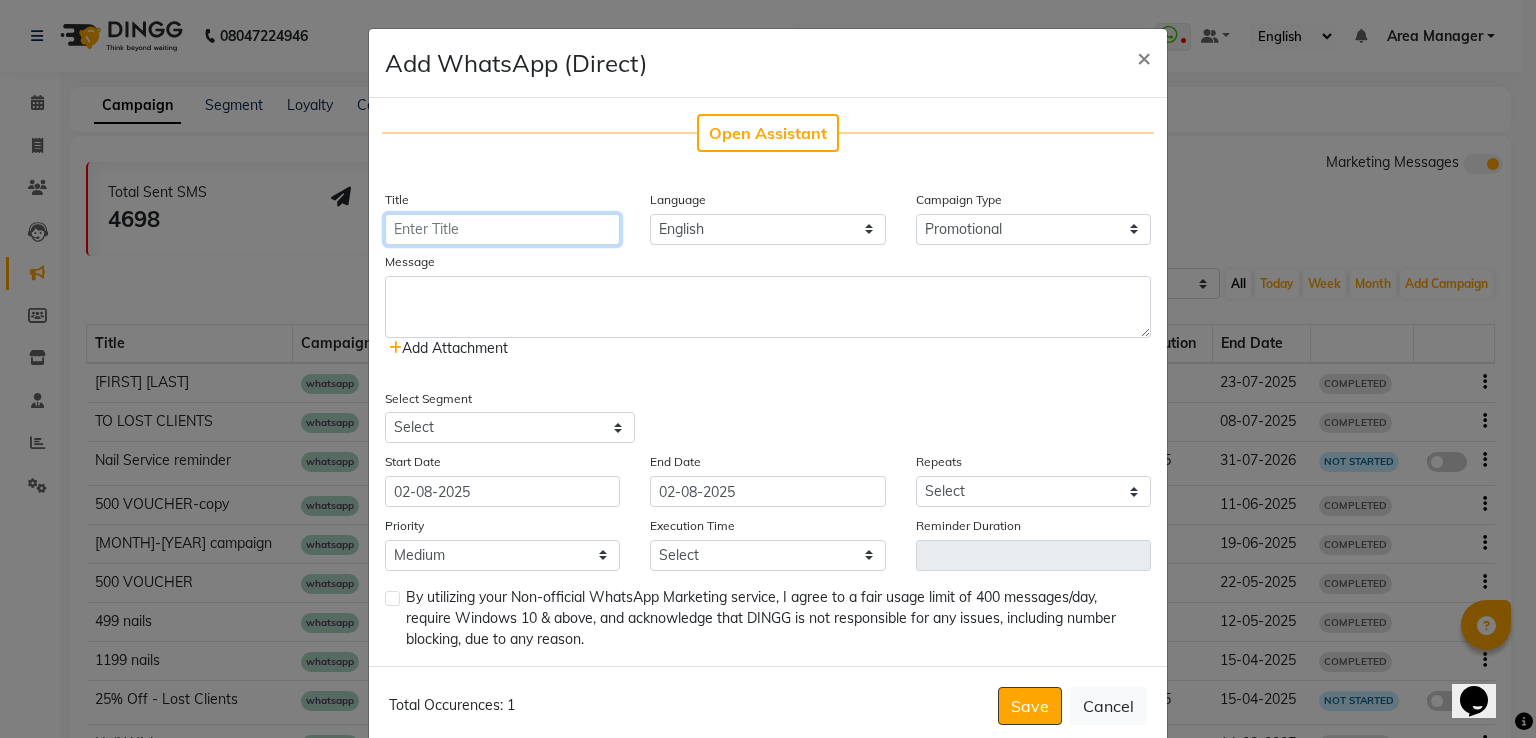 type on "rakhi special" 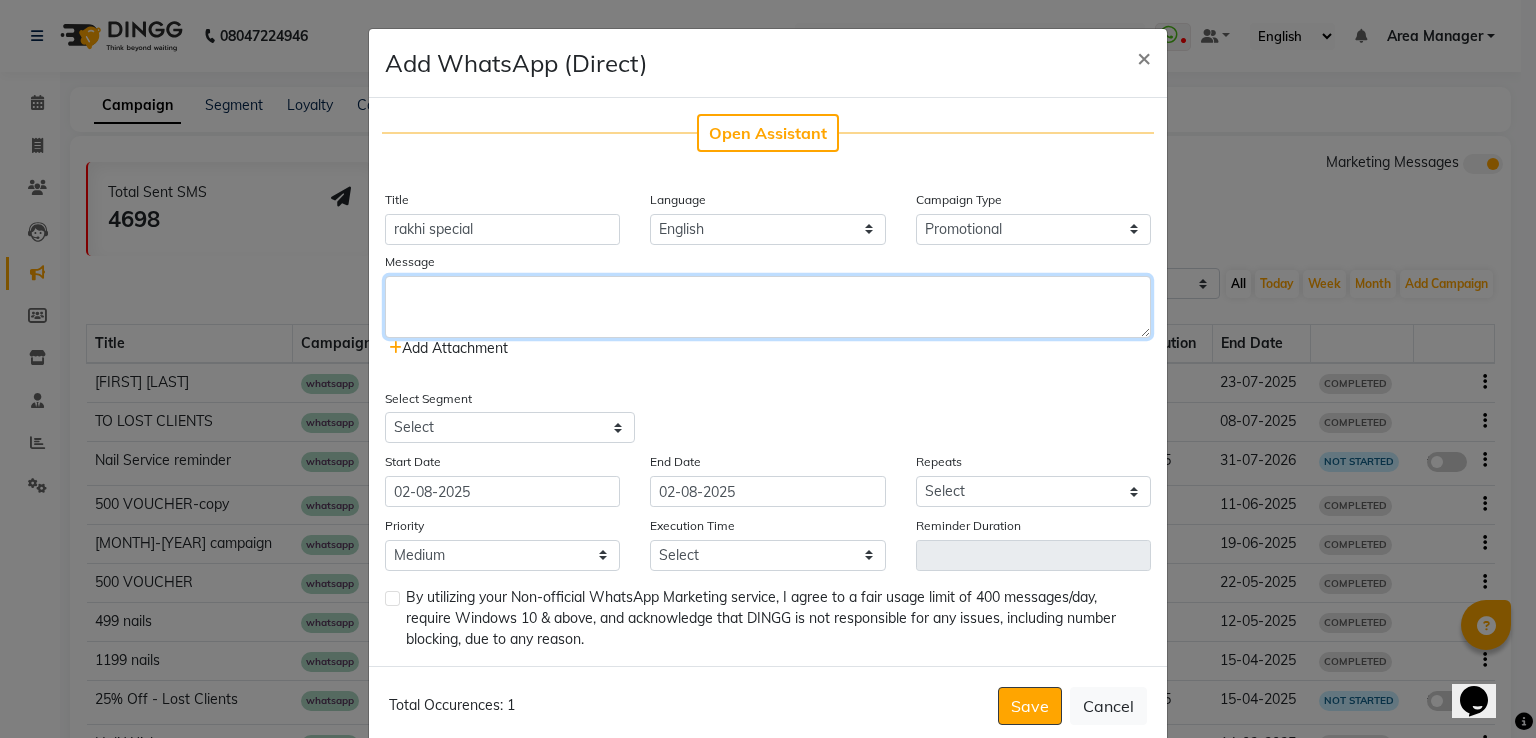 click at bounding box center [768, 307] 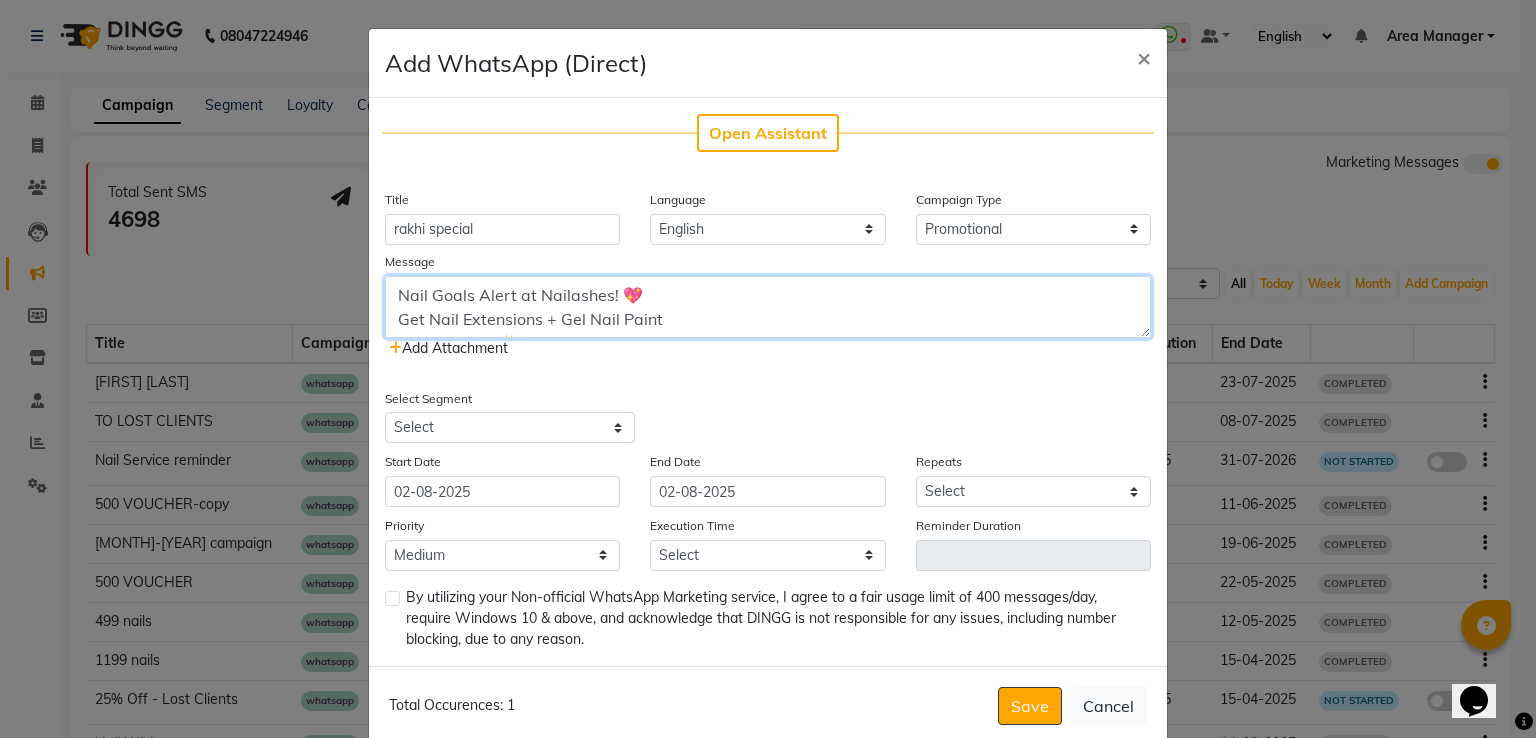 scroll, scrollTop: 112, scrollLeft: 0, axis: vertical 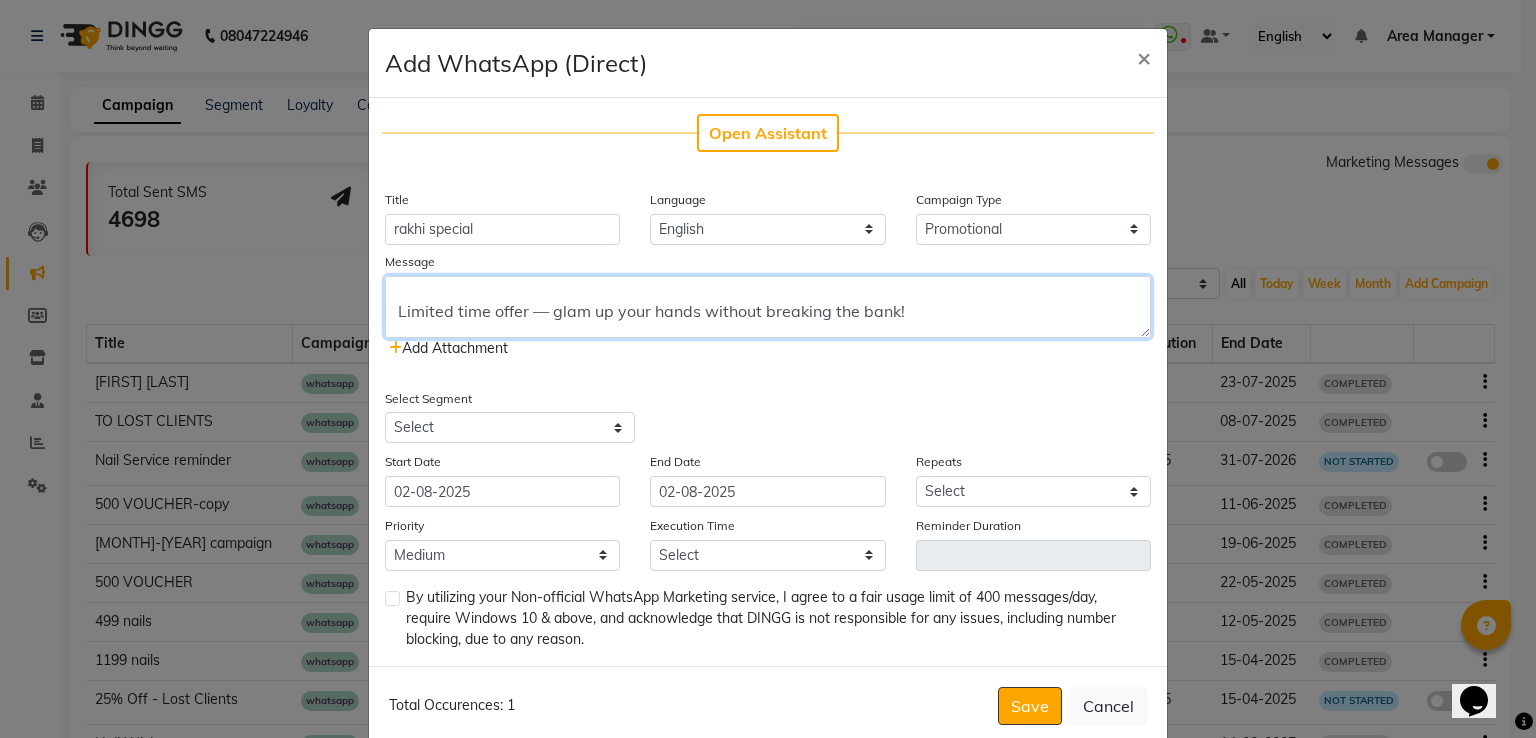 type on "Nail Goals Alert at Nailashes! 💖
Get Nail Extensions + Gel Nail Paint
in just ₹999/- ✨
Limited time offer — glam up your hands without breaking the bank!
📍Book your slot now before it’s gone!" 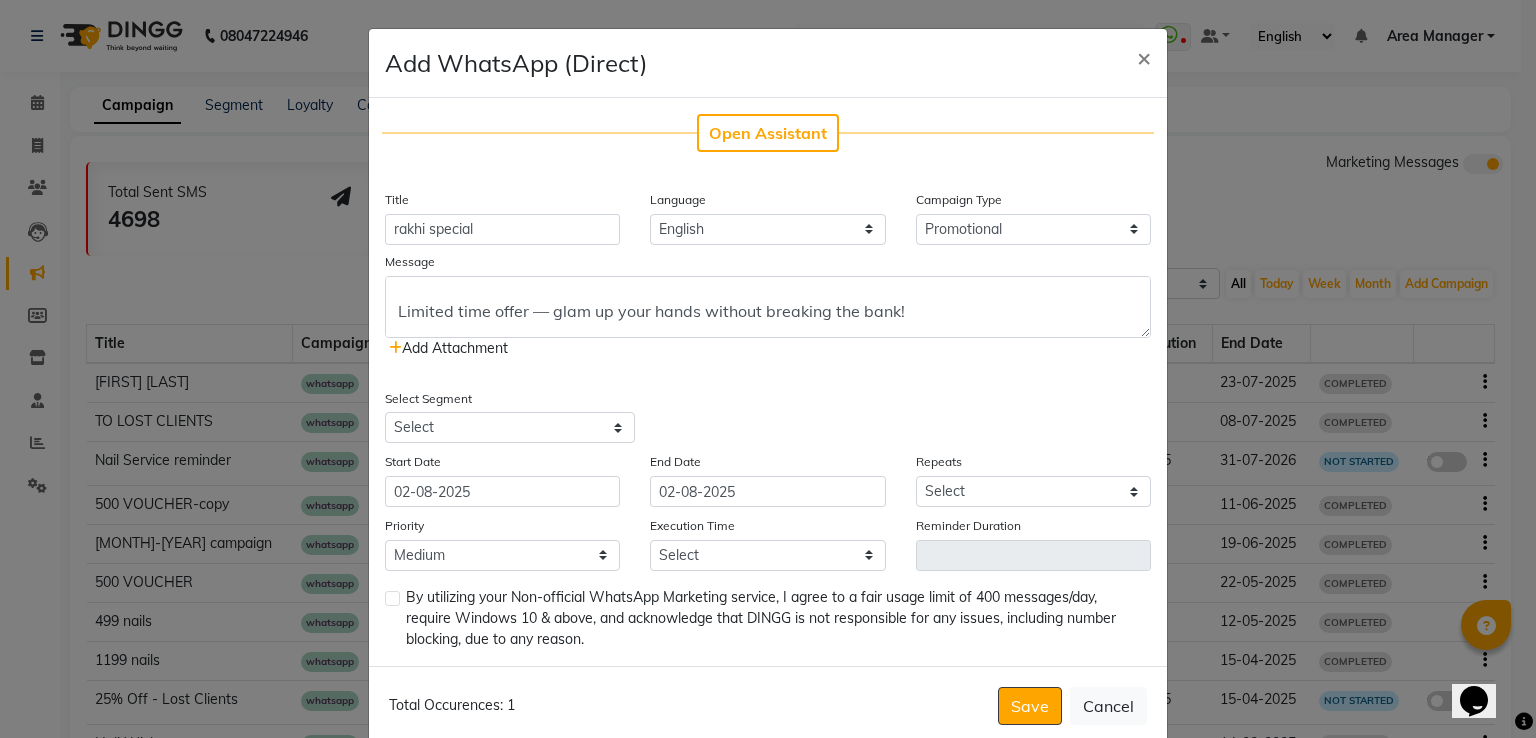 click on "Add Attachment" 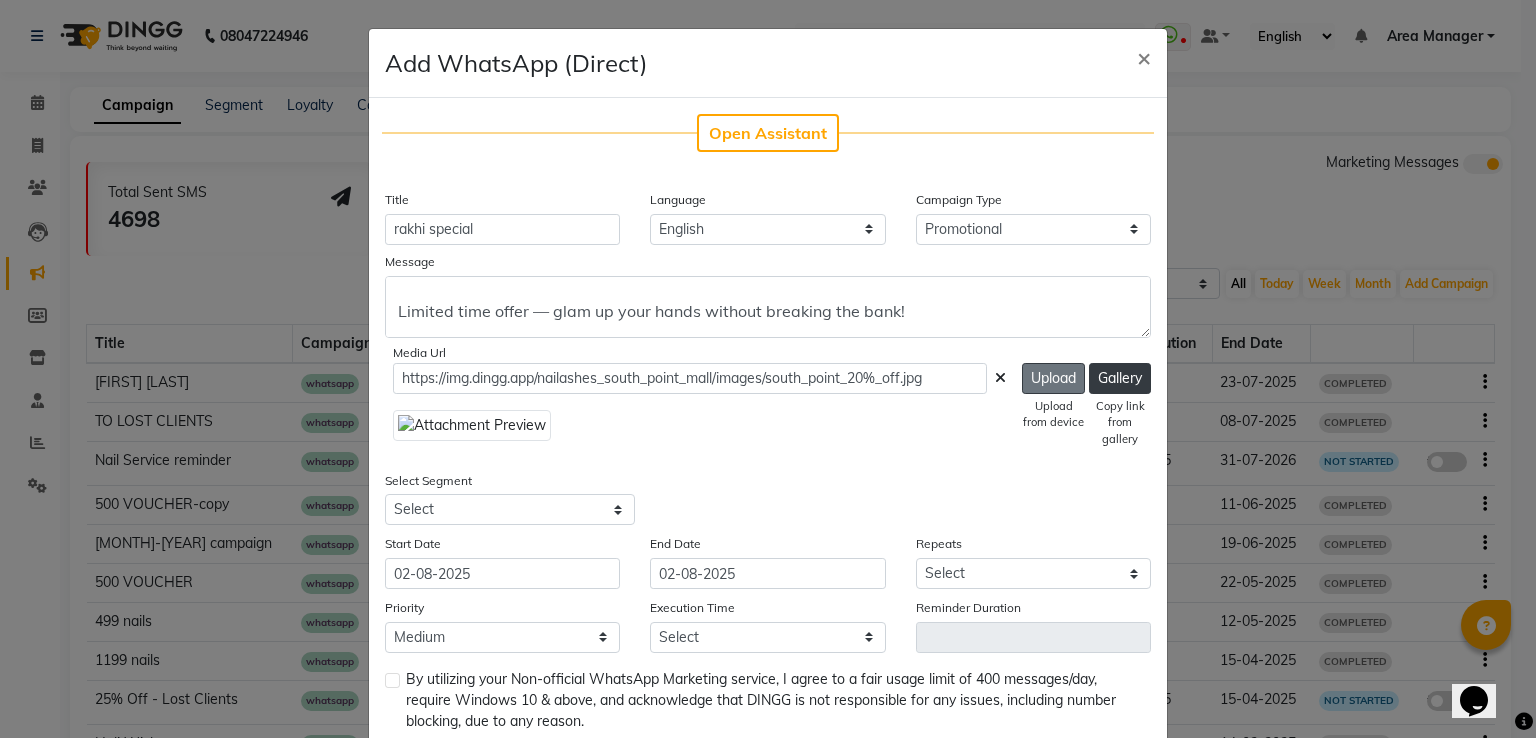 click on "Upload" 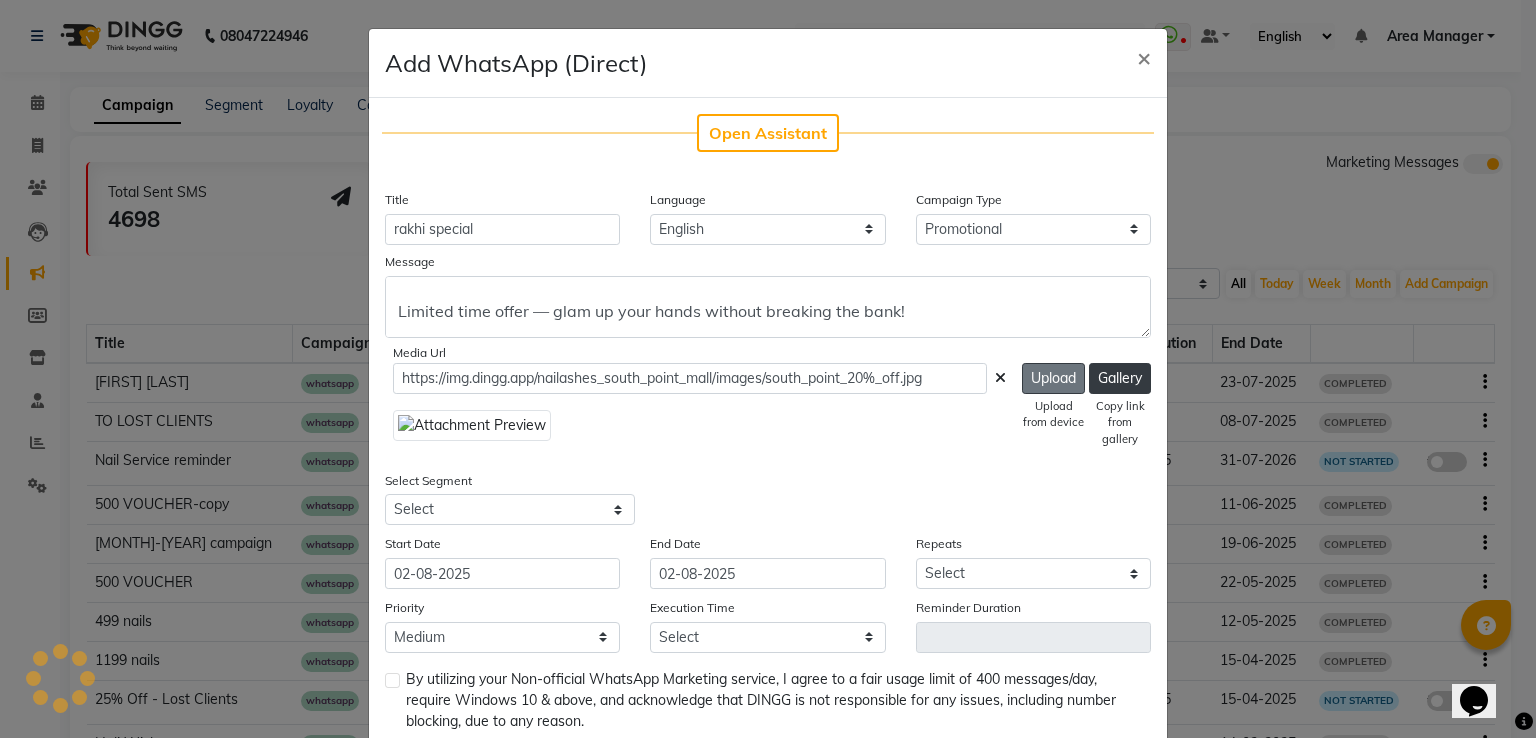 type on "https://ww4.in/a?c=mWLtV2" 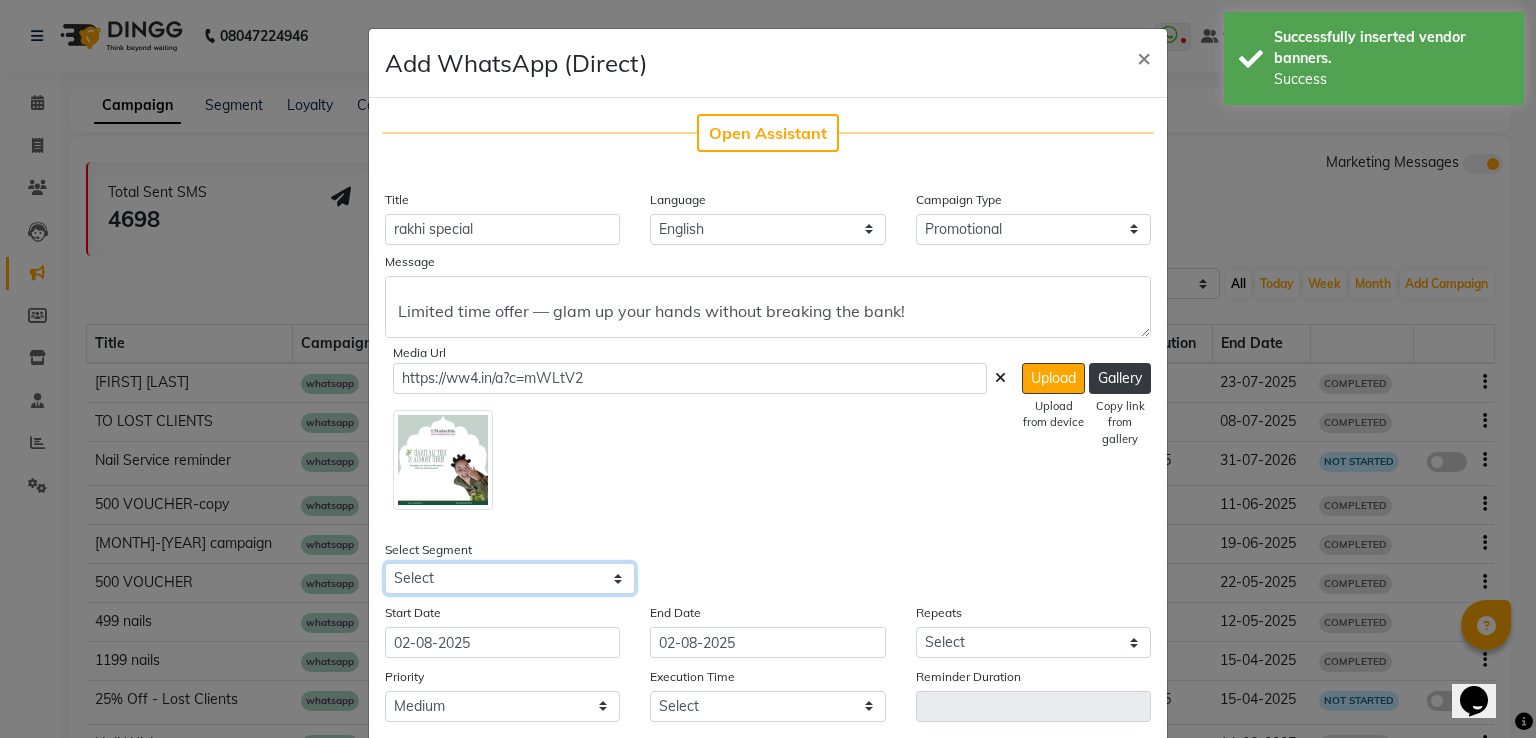 click on "Select All Customers All Male Customer All Female Customer All Customers Visited in last 30 days All Customers Visited in last 60 days but not in last 30 days Inactive/Lost Customers High Ticket Customers Low Ticket Customers Frequent Customers Regular Customers New Customers All Customers with Valid Birthdays All Customers with Valid Anniversary All Customer Visited in 2020 Birthday reminder Nails Service Due" at bounding box center [510, 578] 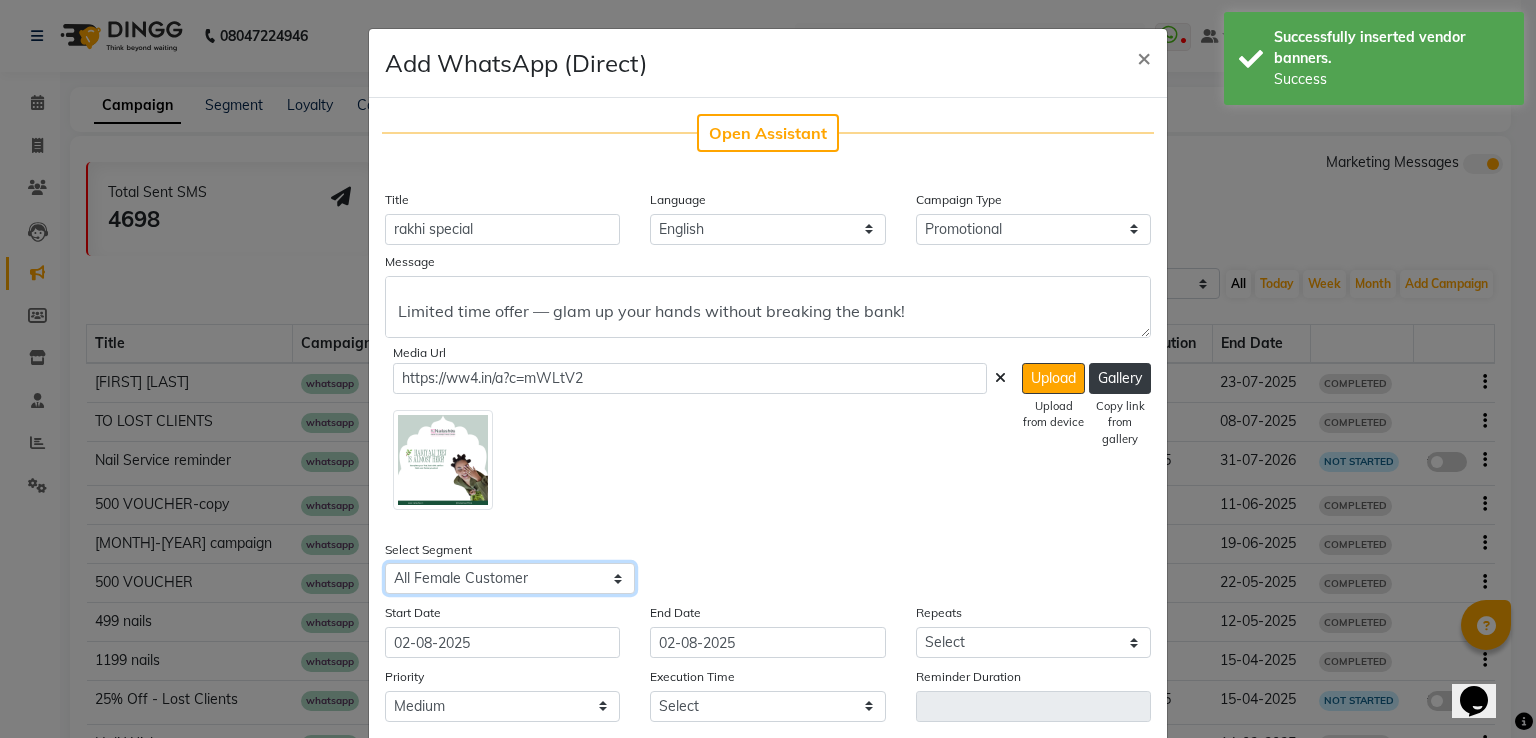 click on "Select All Customers All Male Customer All Female Customer All Customers Visited in last 30 days All Customers Visited in last 60 days but not in last 30 days Inactive/Lost Customers High Ticket Customers Low Ticket Customers Frequent Customers Regular Customers New Customers All Customers with Valid Birthdays All Customers with Valid Anniversary All Customer Visited in 2020 Birthday reminder Nails Service Due" at bounding box center (510, 578) 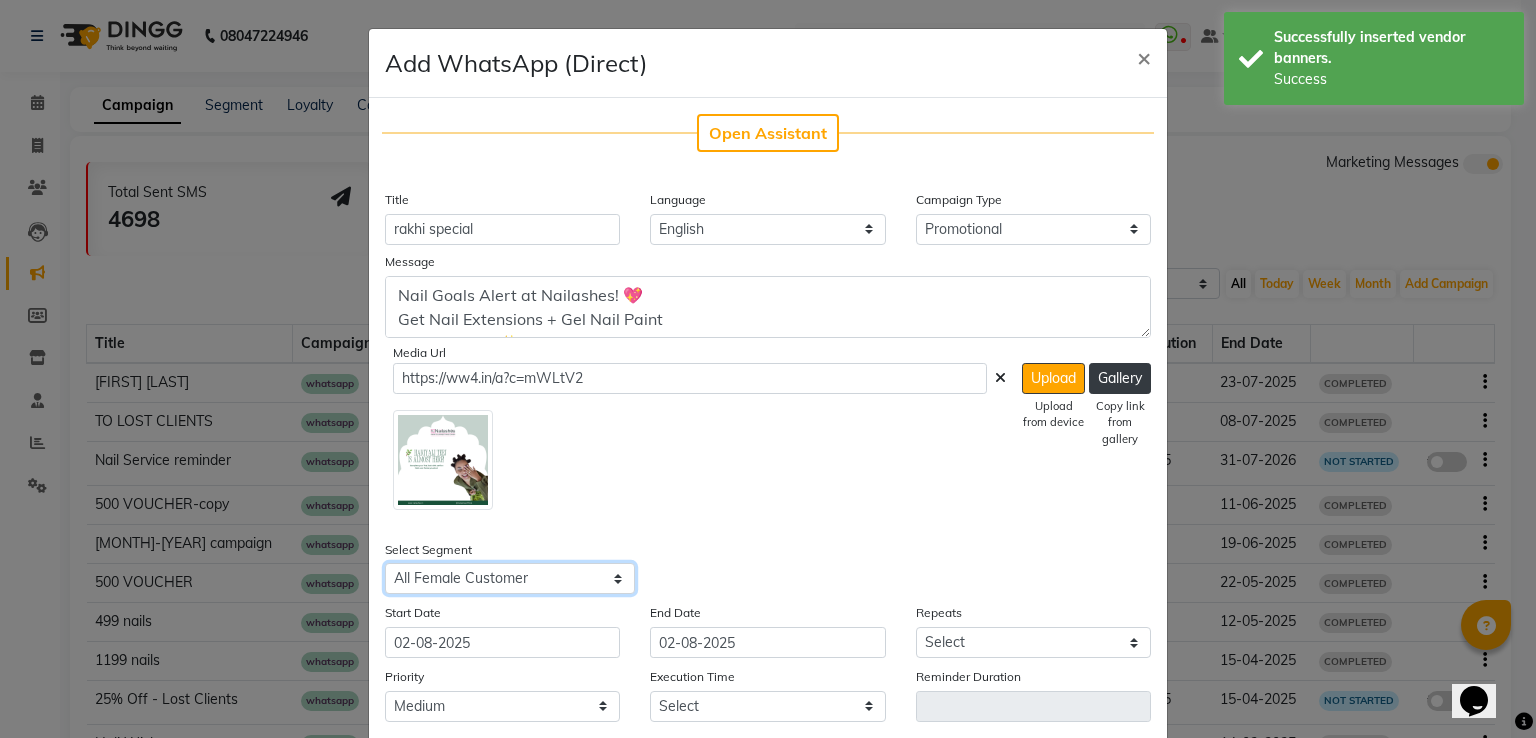 scroll, scrollTop: 6, scrollLeft: 0, axis: vertical 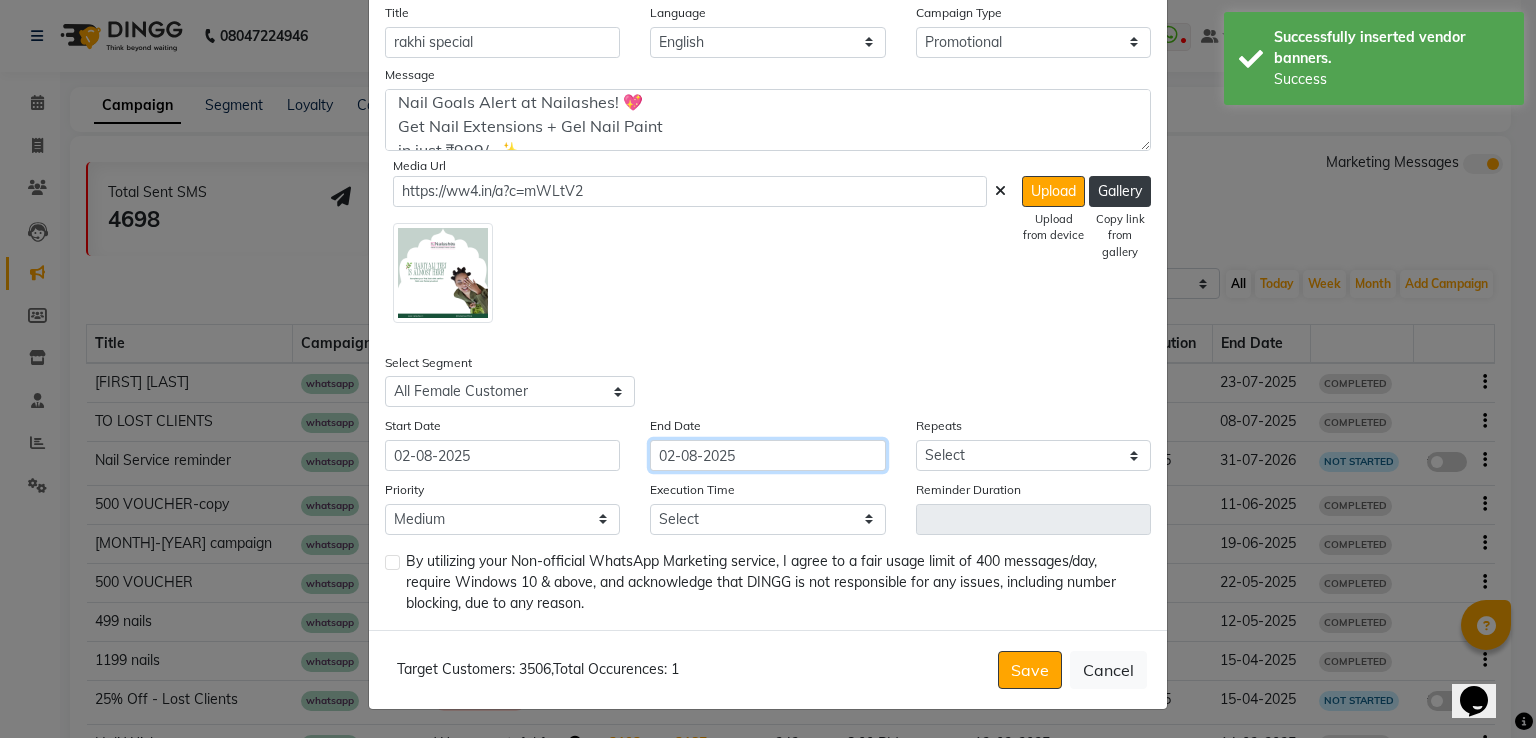 click on "02-08-2025" 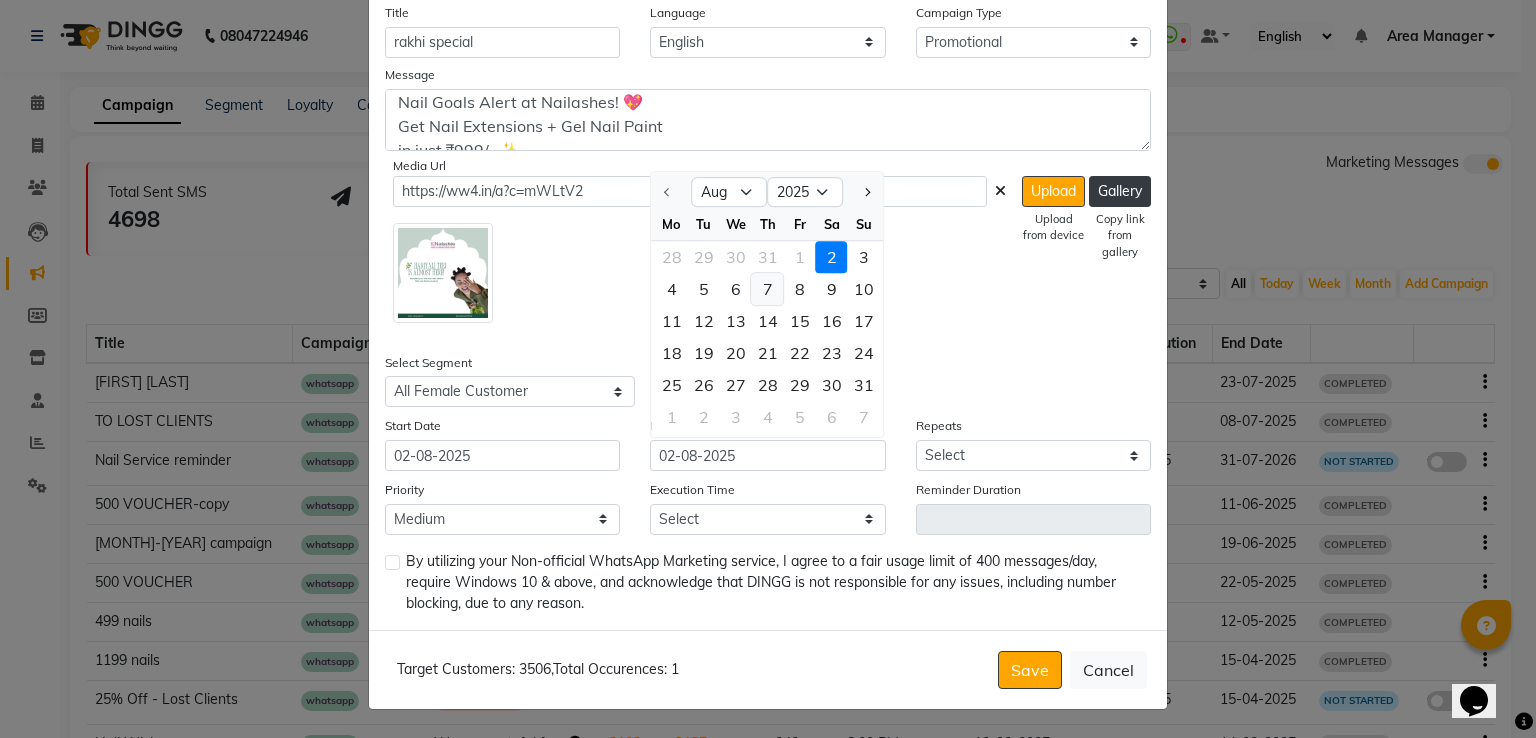 click on "7" 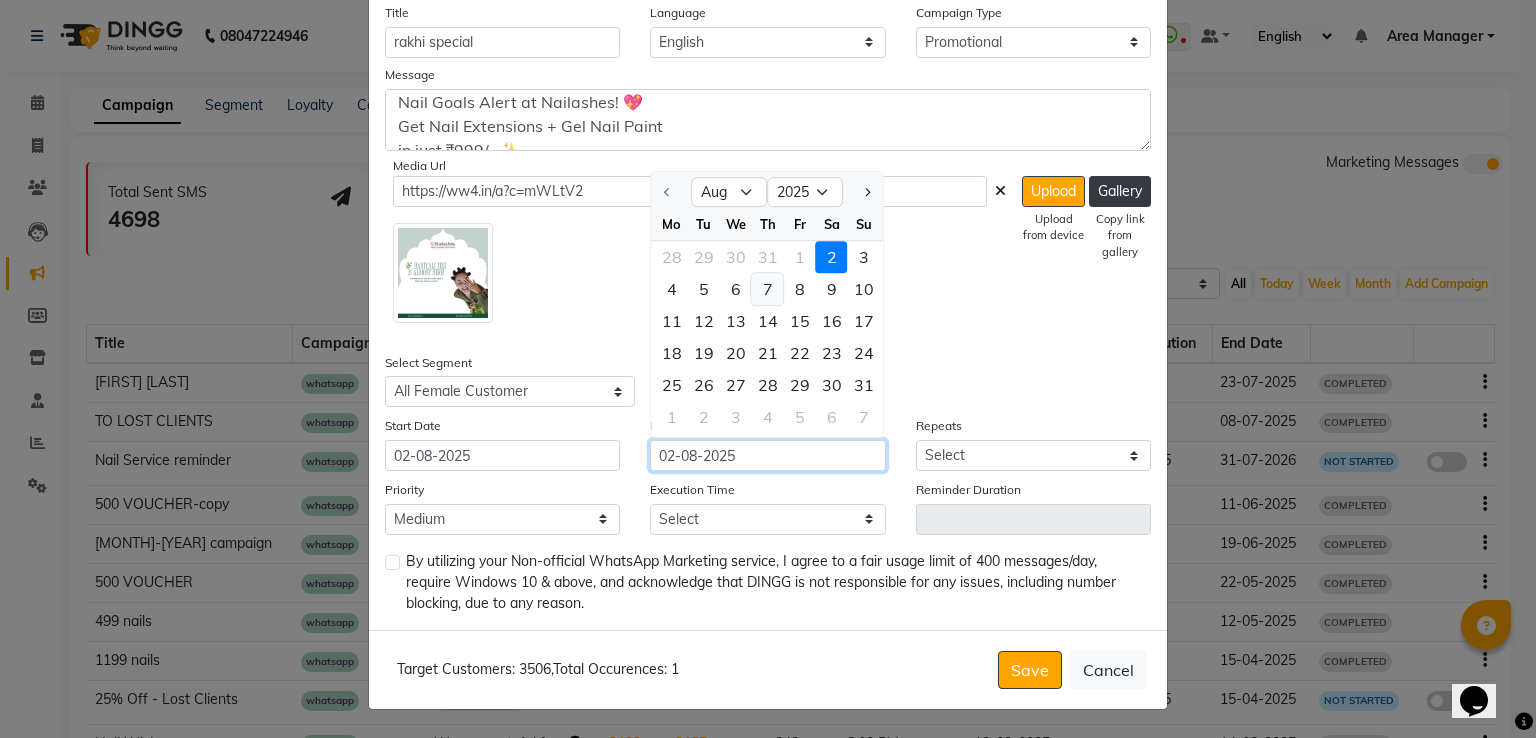 type on "07-08-2025" 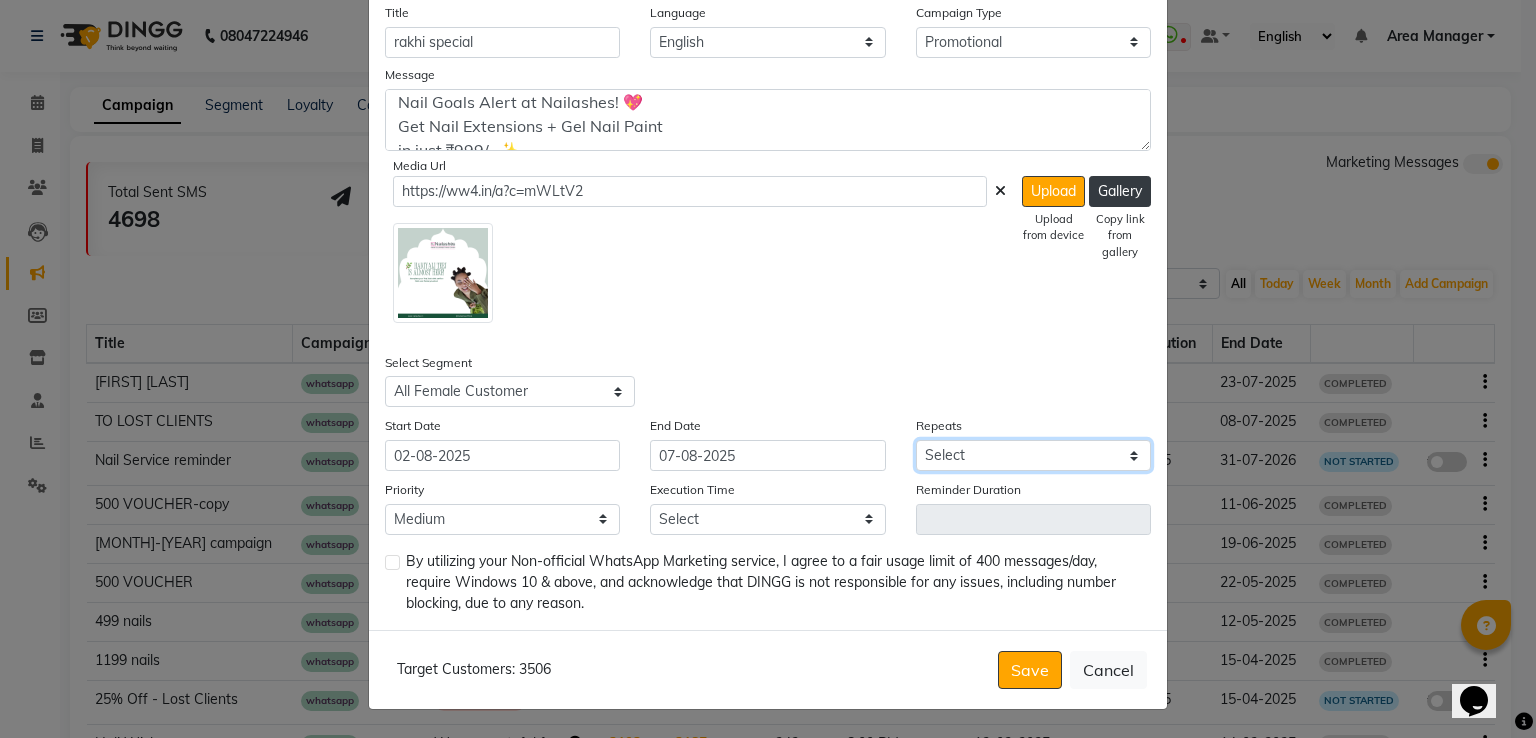 click on "Select Once Daily Alternate Day Weekly Monthly Yearly" at bounding box center (1033, 455) 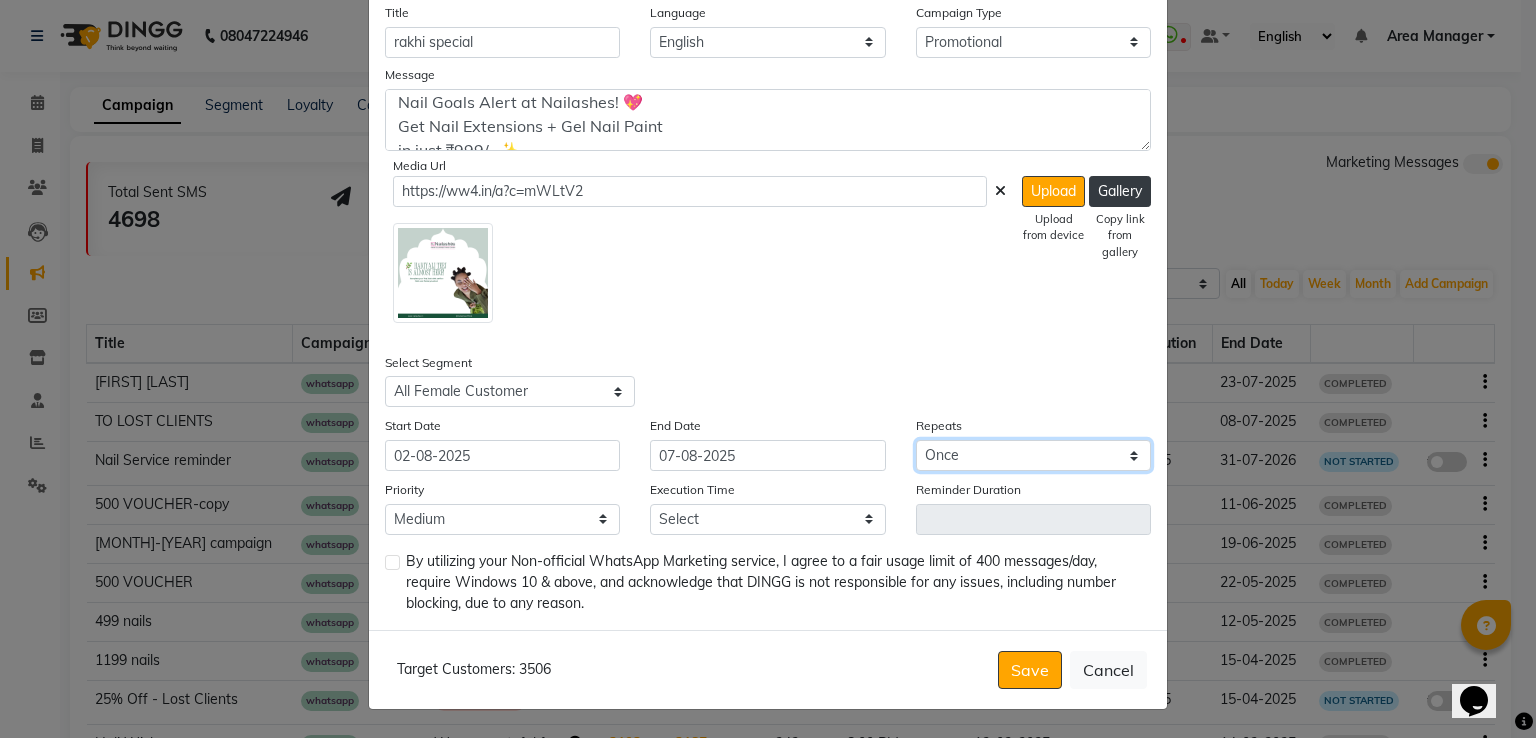 click on "Select Once Daily Alternate Day Weekly Monthly Yearly" at bounding box center [1033, 455] 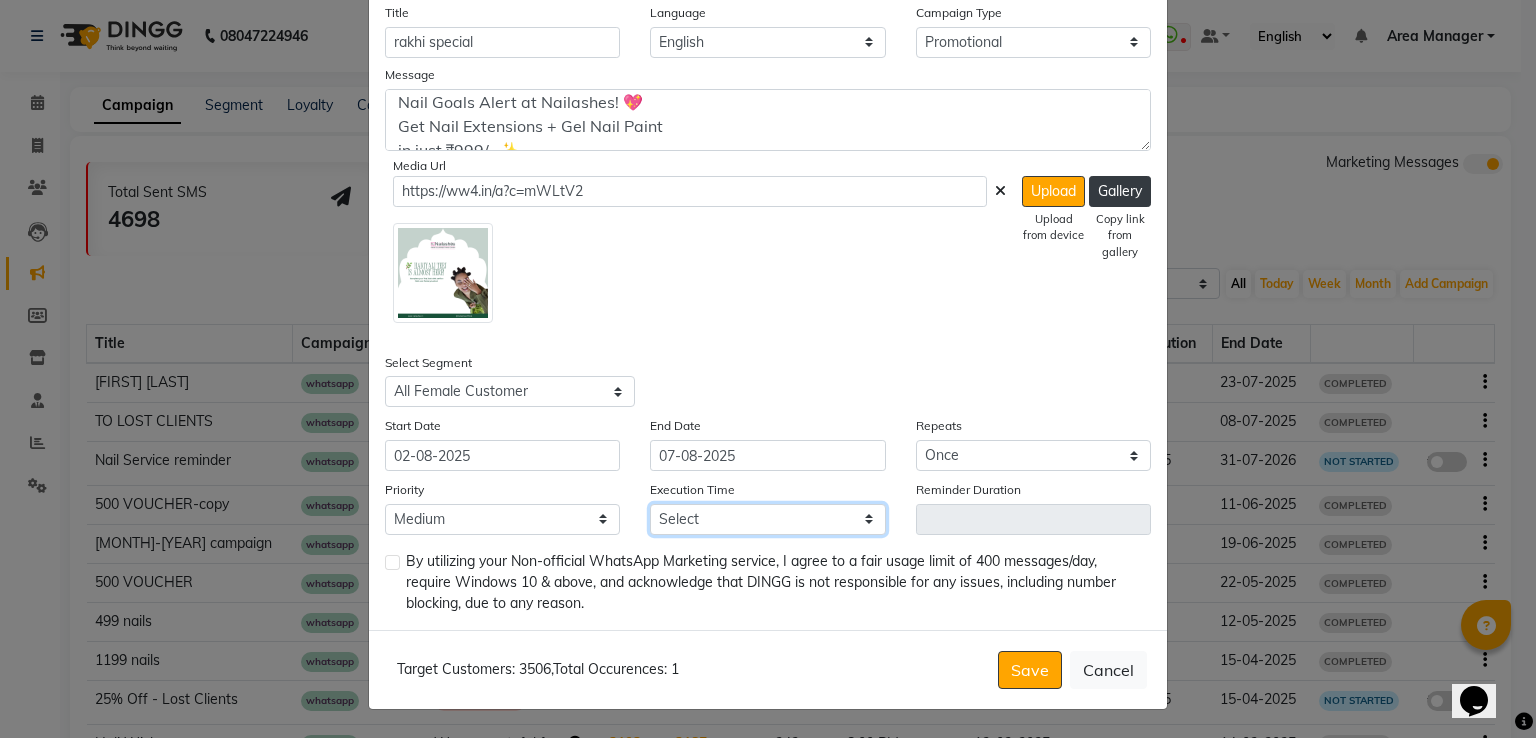 click on "Select 09:00 AM 09:15 AM 09:30 AM 09:45 AM 10:00 AM 10:15 AM 10:30 AM 10:45 AM 11:00 AM 11:15 AM 11:30 AM 11:45 AM 12:00 PM 12:15 PM 12:30 PM 12:45 PM 01:00 PM 01:15 PM 01:30 PM 01:45 PM 02:00 PM 02:15 PM 02:30 PM 02:45 PM 03:00 PM 03:15 PM 03:30 PM 03:45 PM 04:00 PM 04:15 PM 04:30 PM 04:45 PM 05:00 PM 05:15 PM 05:30 PM 05:45 PM 06:00 PM 06:15 PM 06:30 PM 06:45 PM 07:00 PM 07:15 PM 07:30 PM 07:45 PM 08:00 PM 08:15 PM 08:30 PM 08:45 PM 09:00 PM 09:15 PM 09:30 PM 09:45 PM" at bounding box center (767, 519) 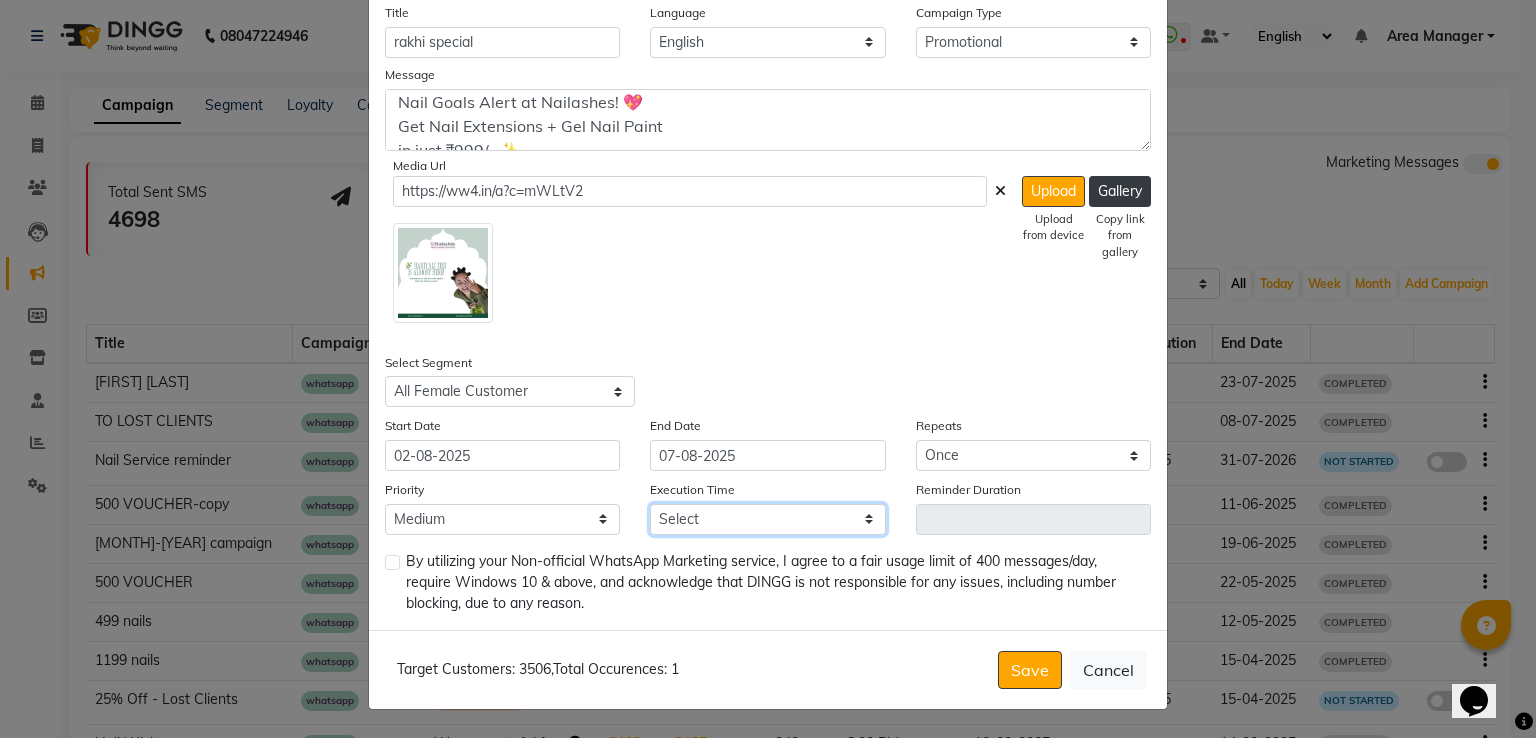 select on "1140" 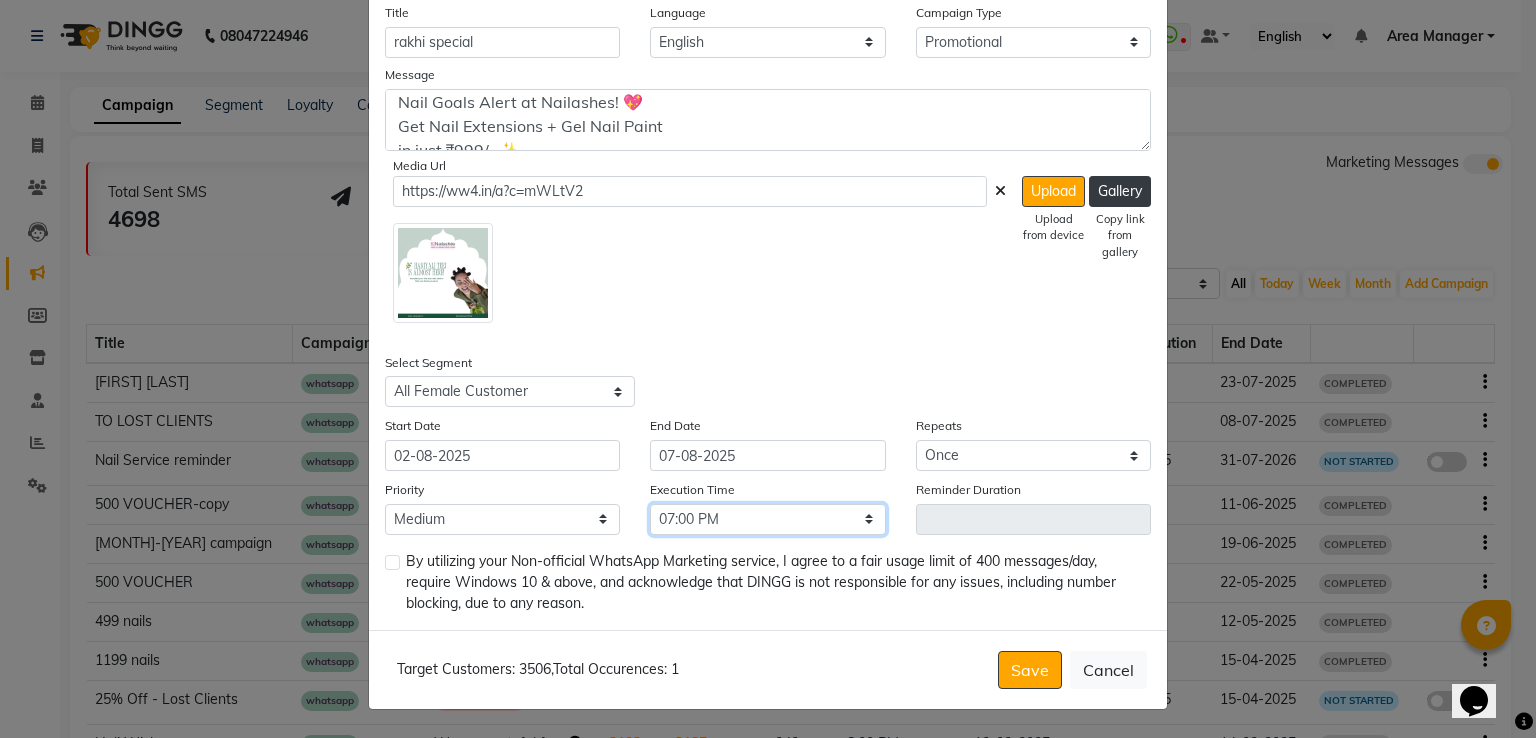 click on "Select 09:00 AM 09:15 AM 09:30 AM 09:45 AM 10:00 AM 10:15 AM 10:30 AM 10:45 AM 11:00 AM 11:15 AM 11:30 AM 11:45 AM 12:00 PM 12:15 PM 12:30 PM 12:45 PM 01:00 PM 01:15 PM 01:30 PM 01:45 PM 02:00 PM 02:15 PM 02:30 PM 02:45 PM 03:00 PM 03:15 PM 03:30 PM 03:45 PM 04:00 PM 04:15 PM 04:30 PM 04:45 PM 05:00 PM 05:15 PM 05:30 PM 05:45 PM 06:00 PM 06:15 PM 06:30 PM 06:45 PM 07:00 PM 07:15 PM 07:30 PM 07:45 PM 08:00 PM 08:15 PM 08:30 PM 08:45 PM 09:00 PM 09:15 PM 09:30 PM 09:45 PM" at bounding box center (767, 519) 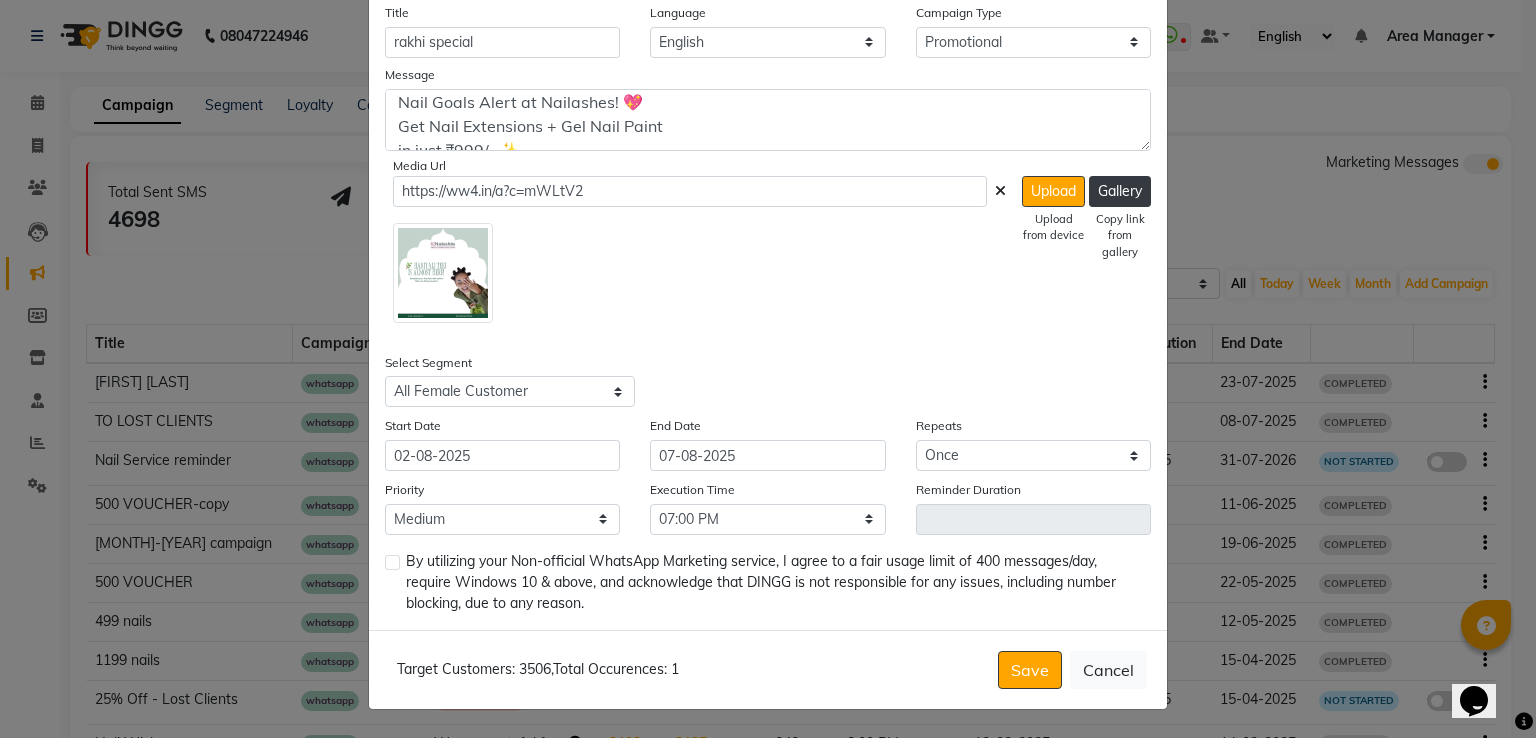 click 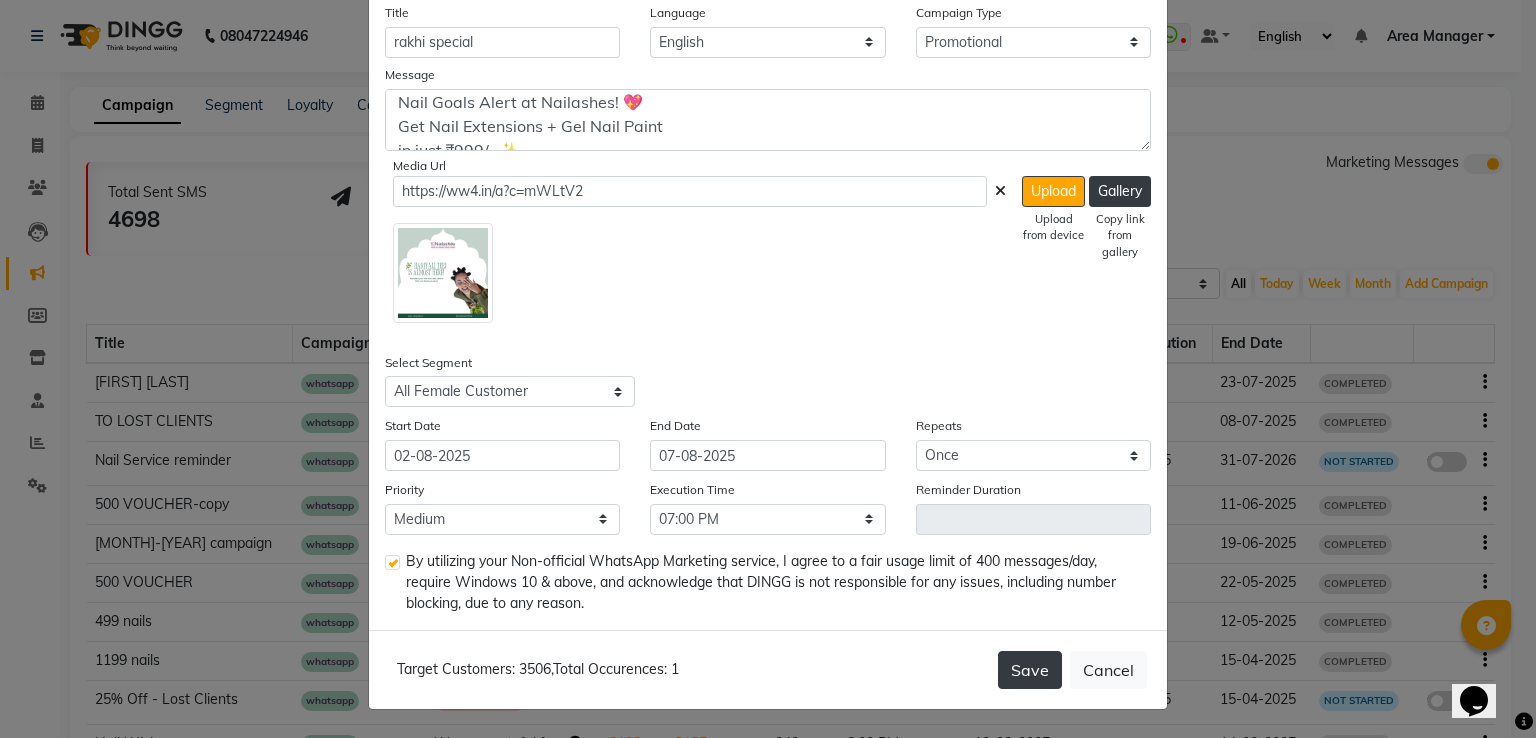 click on "Save" 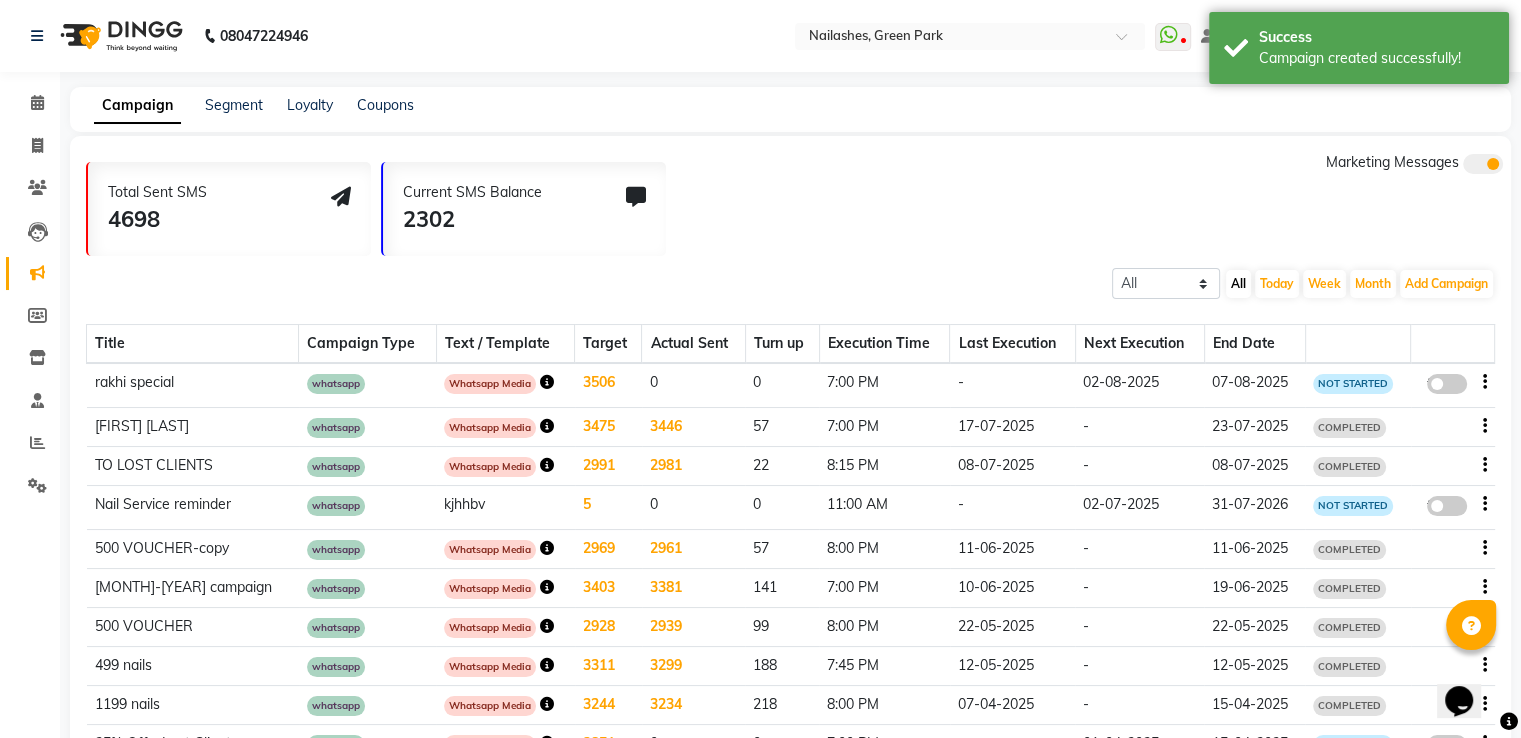 click 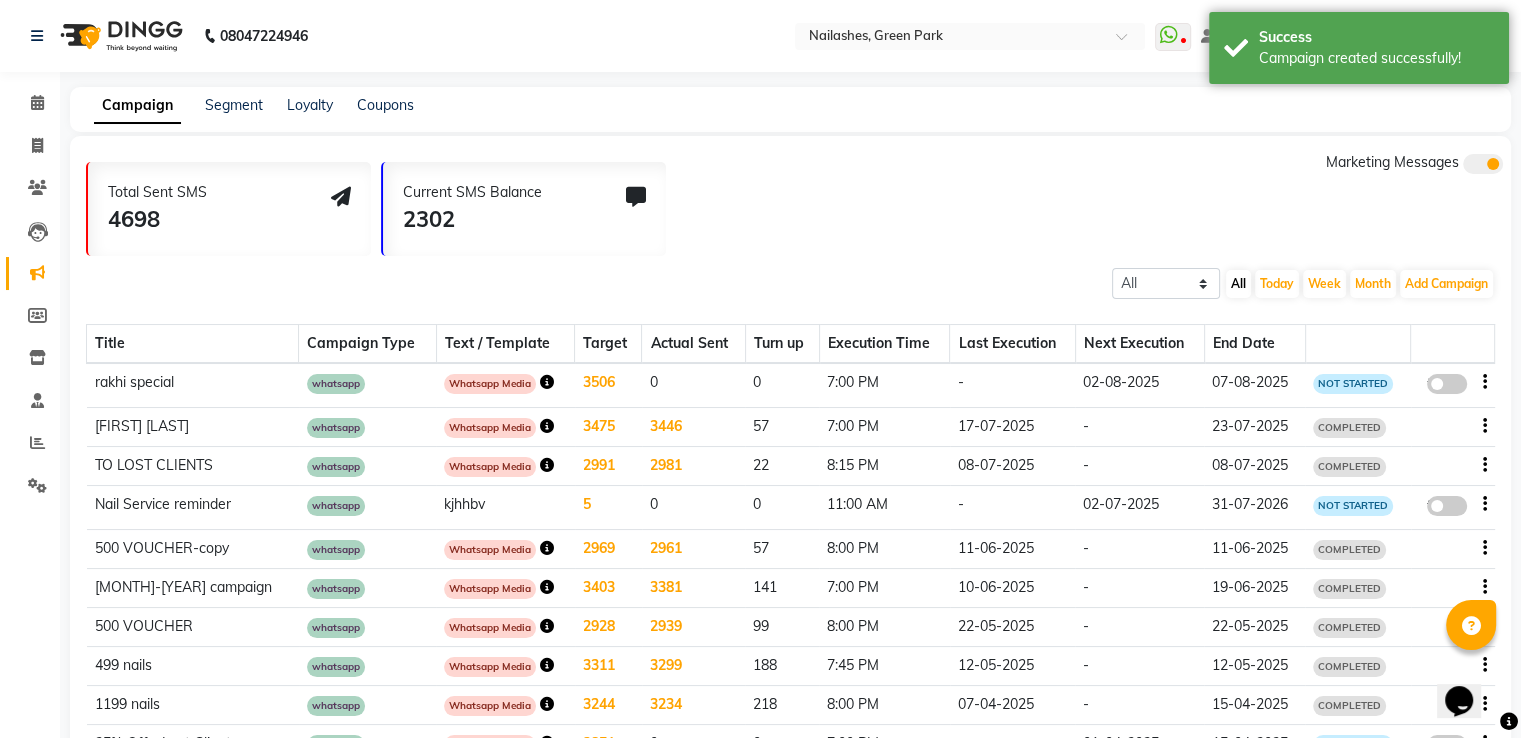 click on "false" 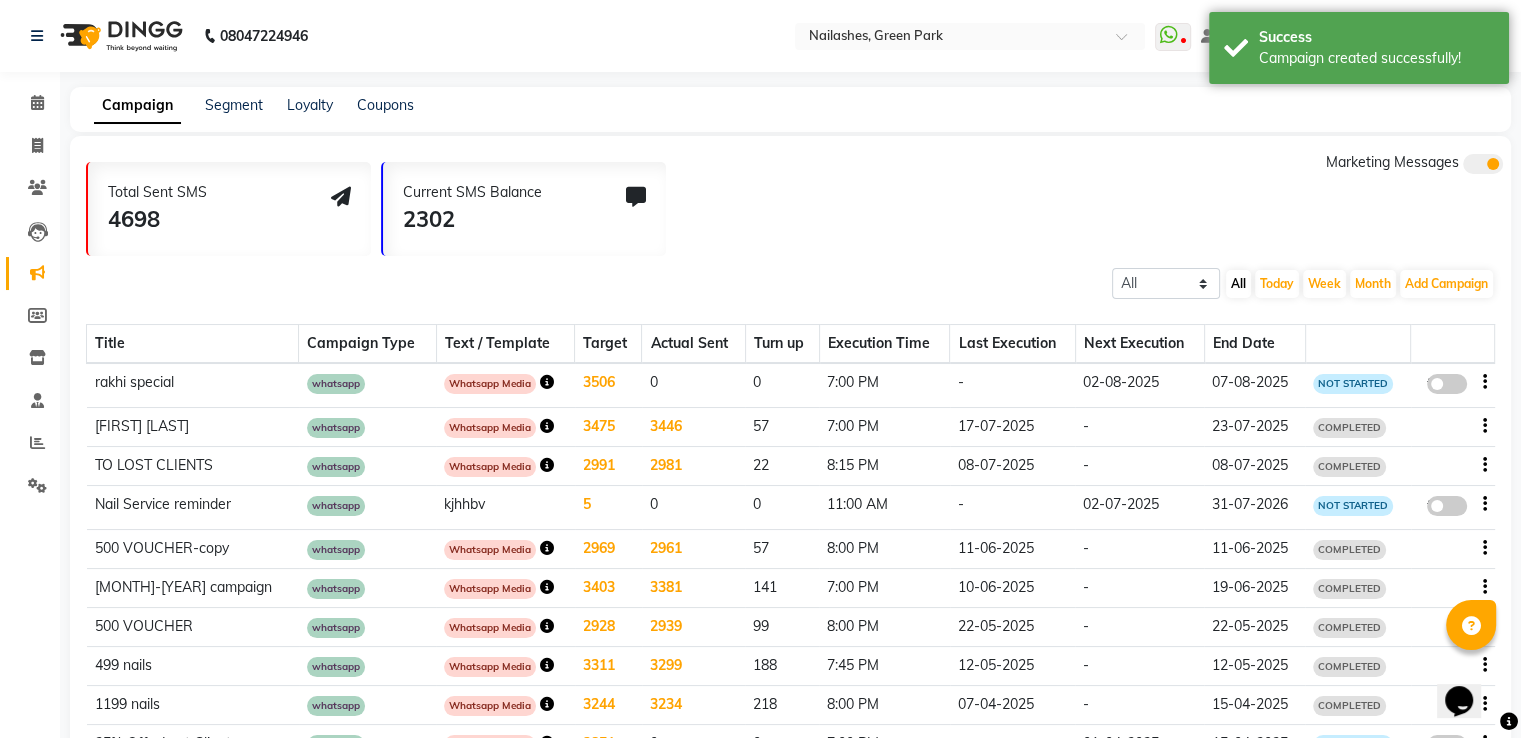select on "3" 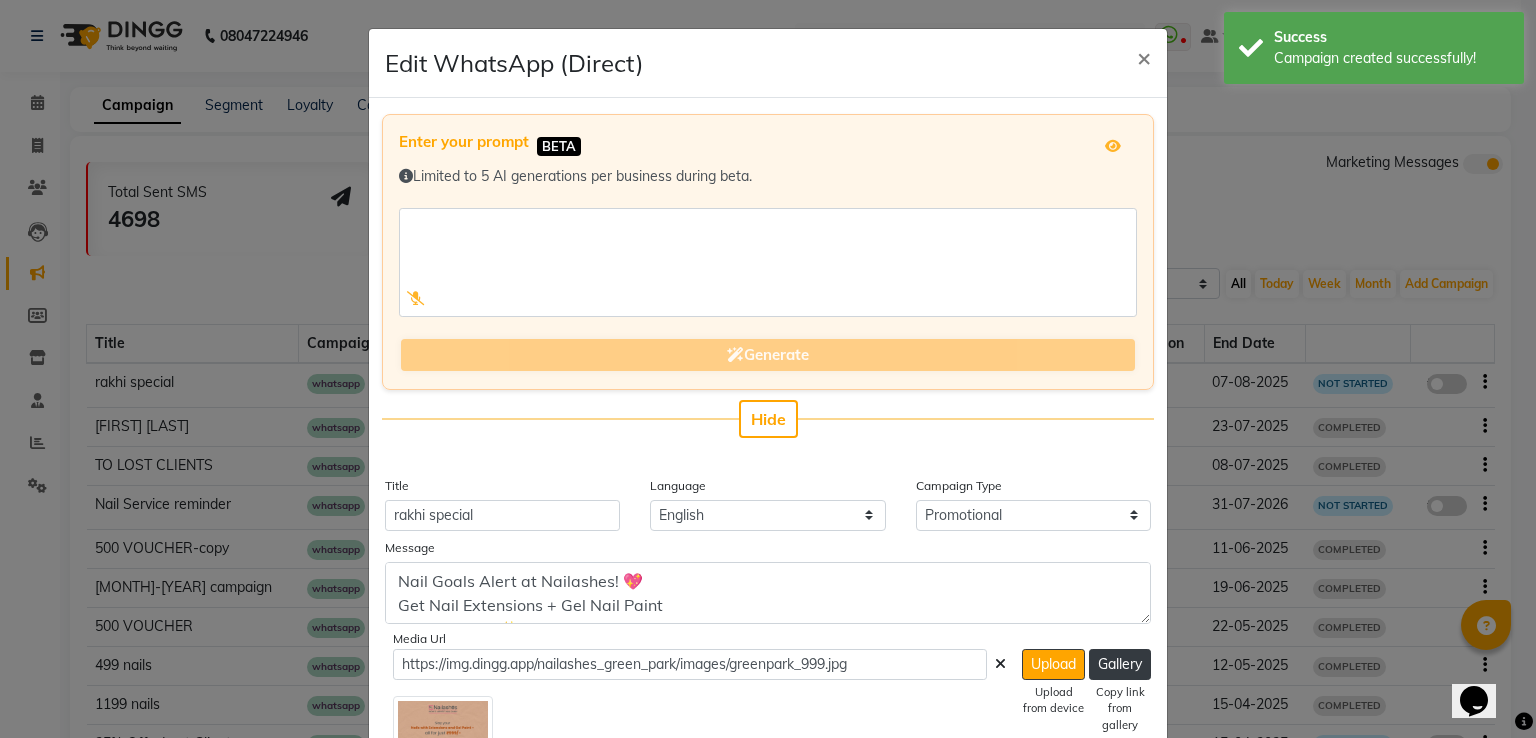 click on "Hide" 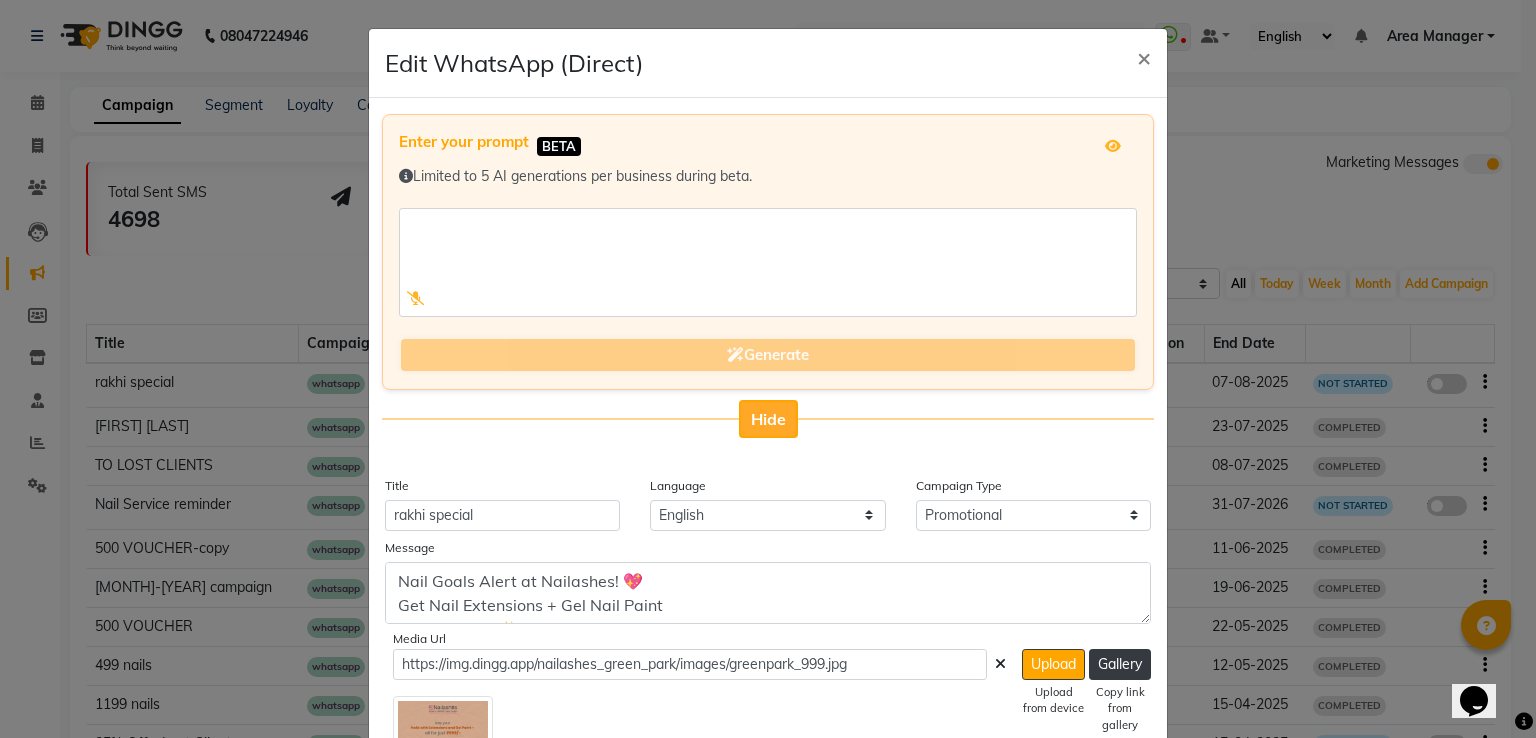 click on "Hide" 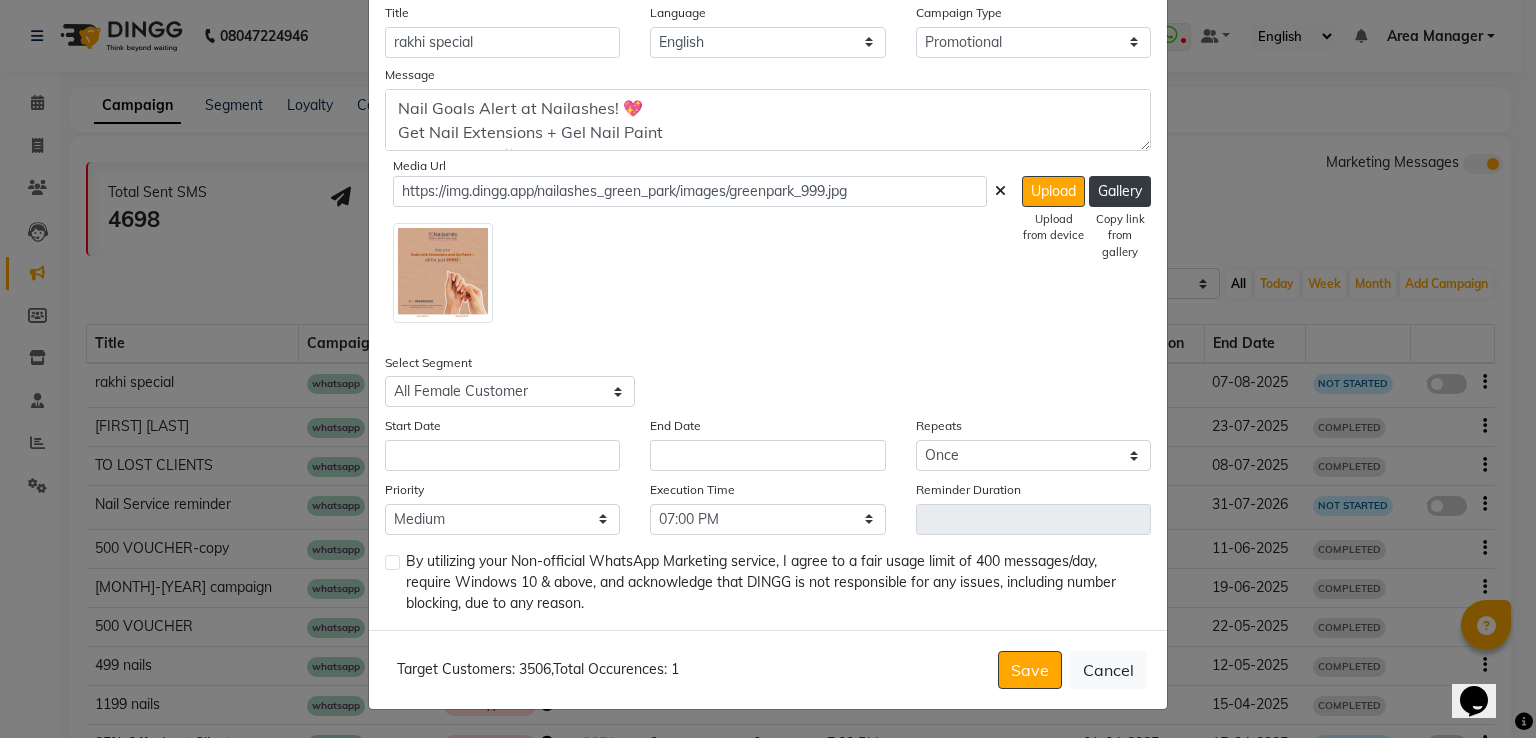 scroll, scrollTop: 184, scrollLeft: 0, axis: vertical 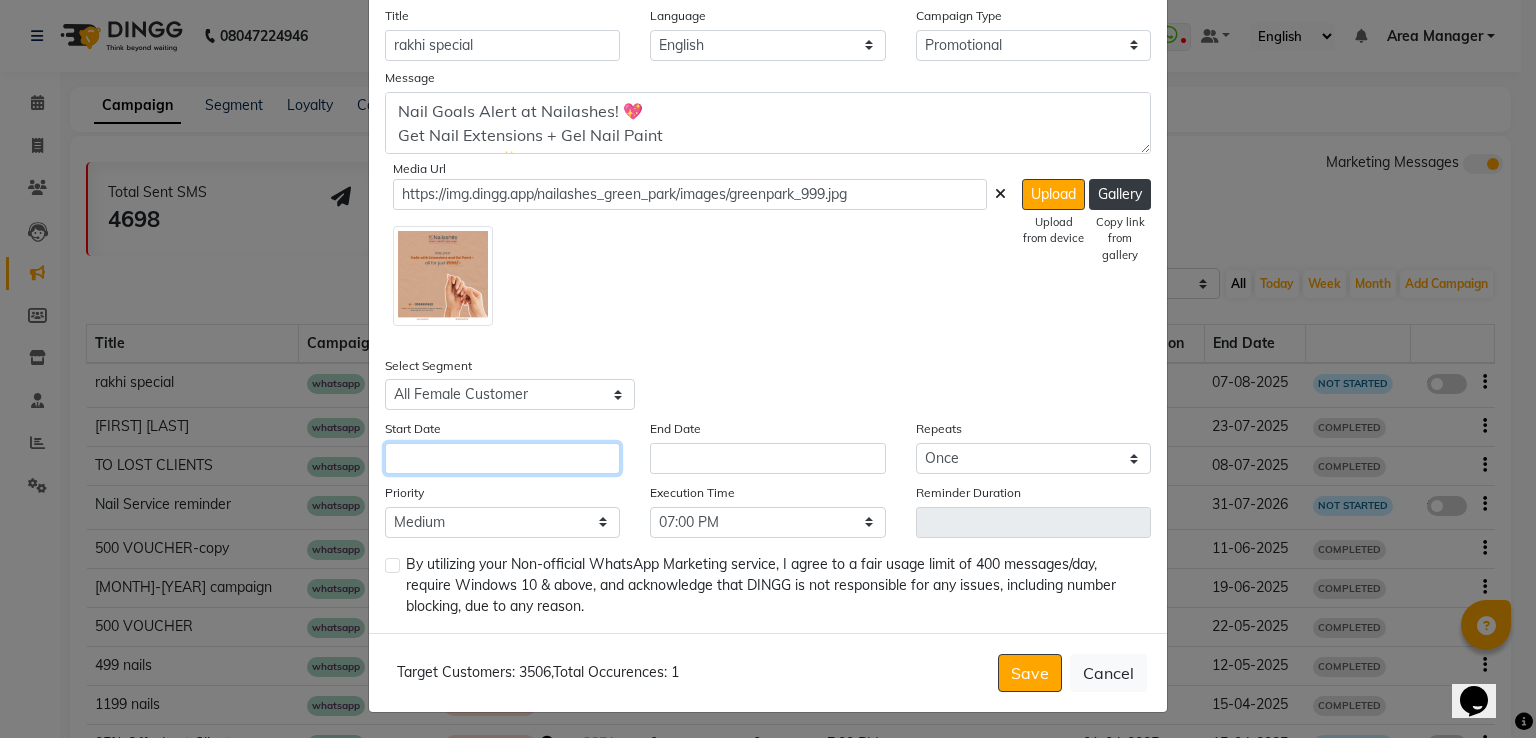 click 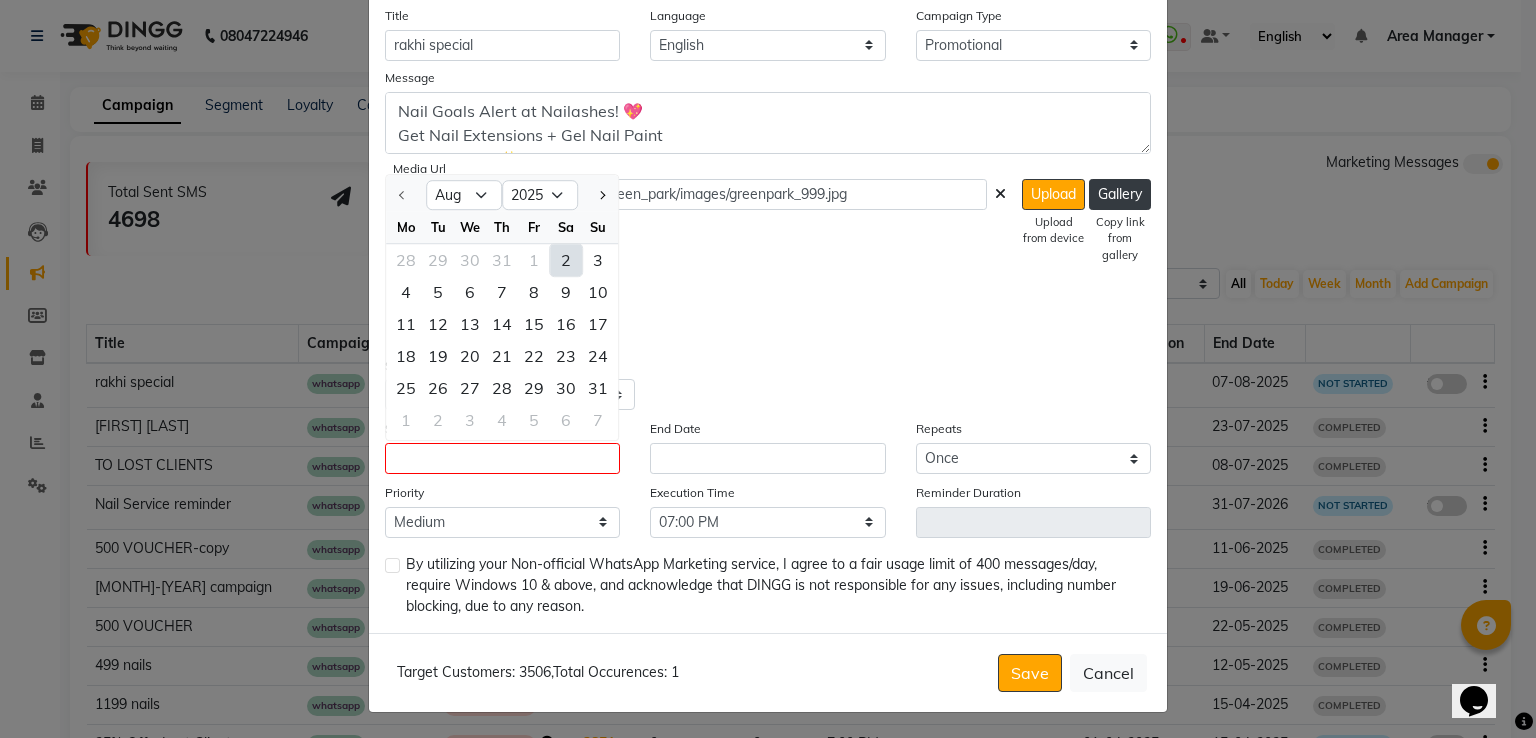 click on "2" 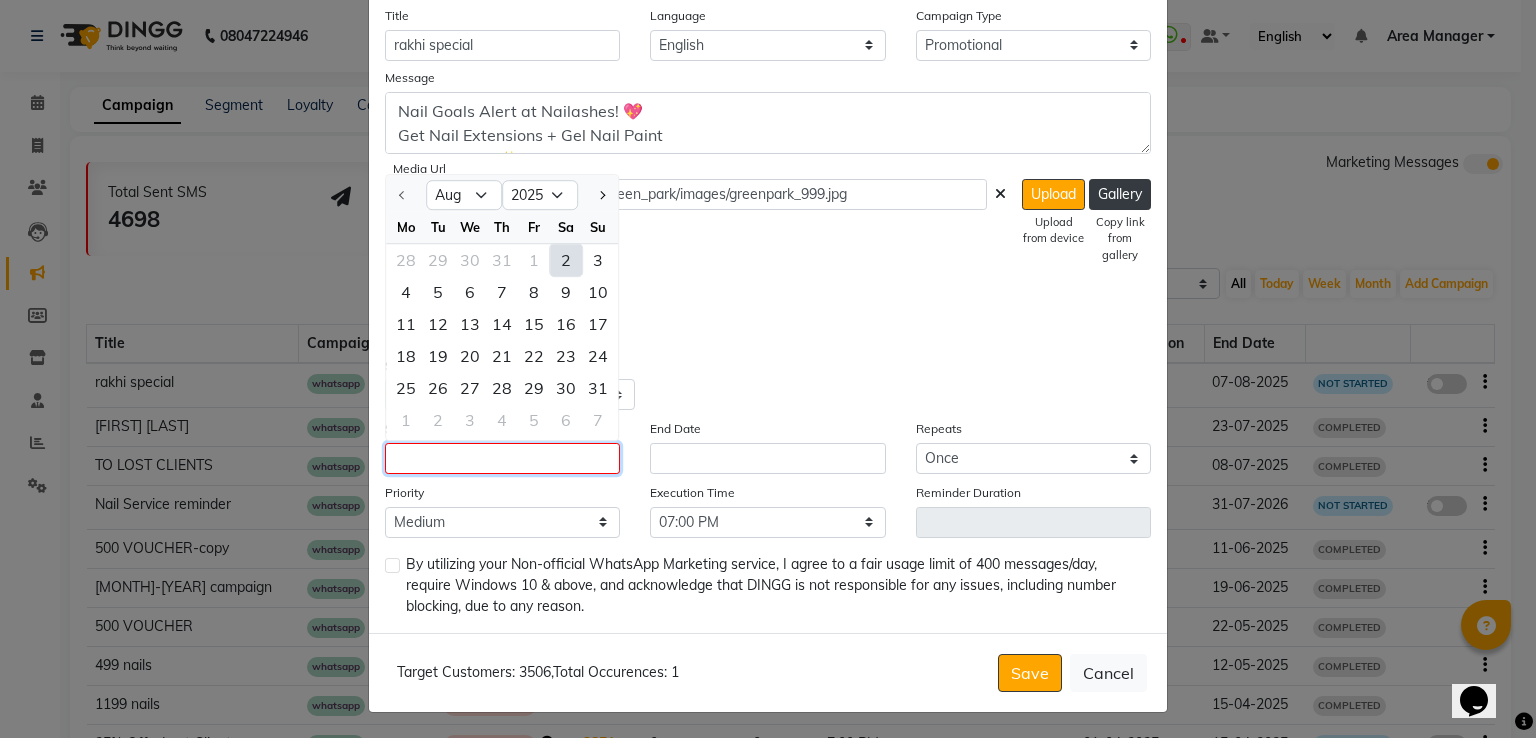 type on "02-08-2025" 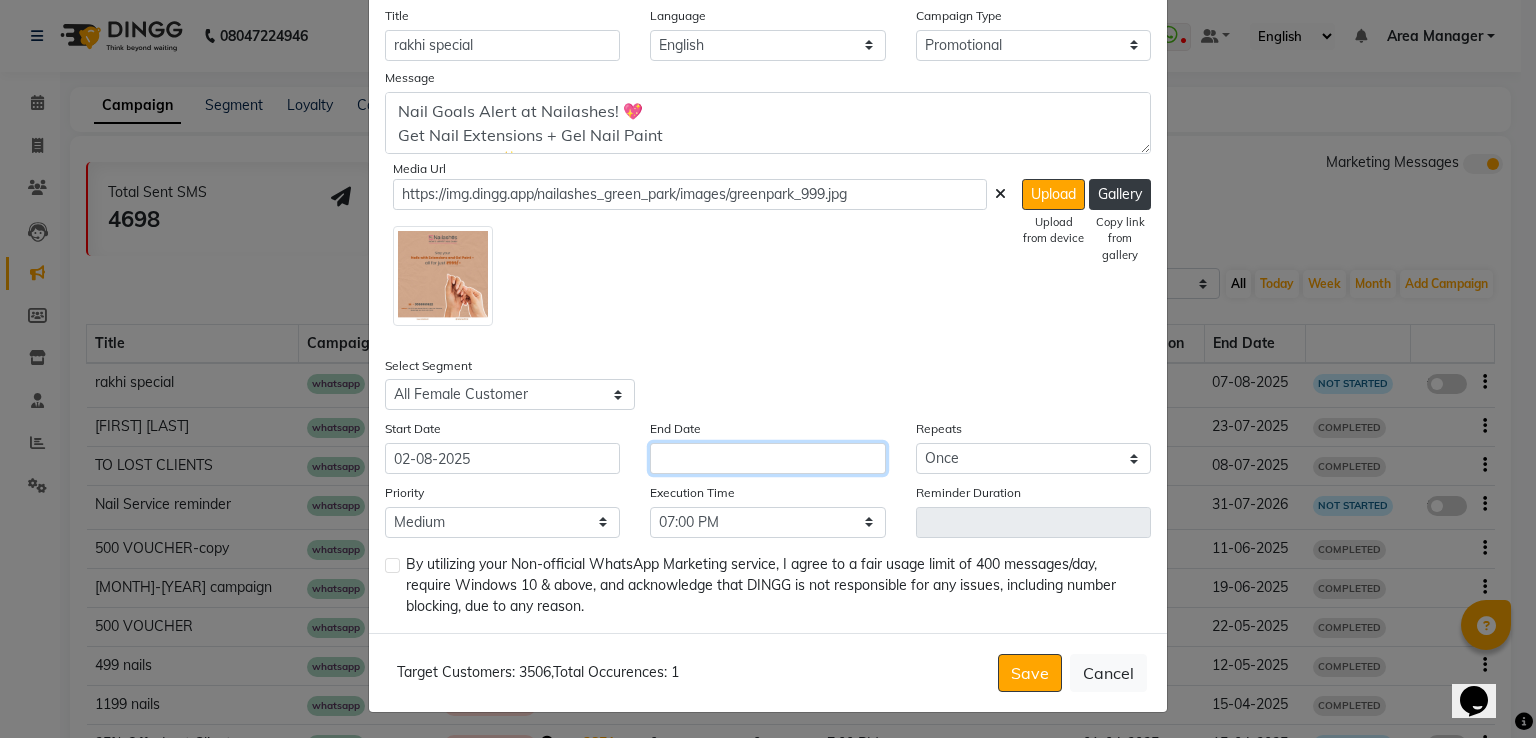 click 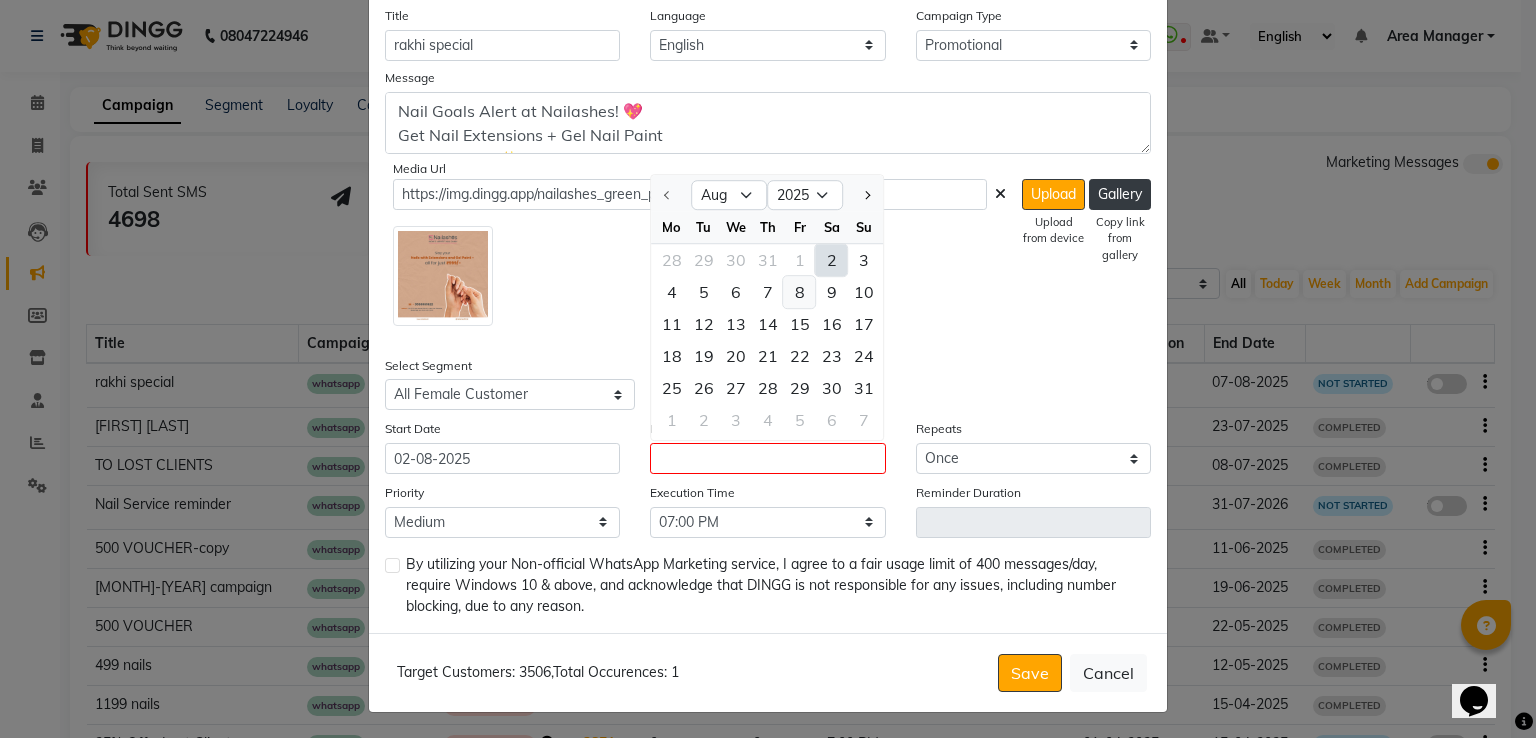click on "8" 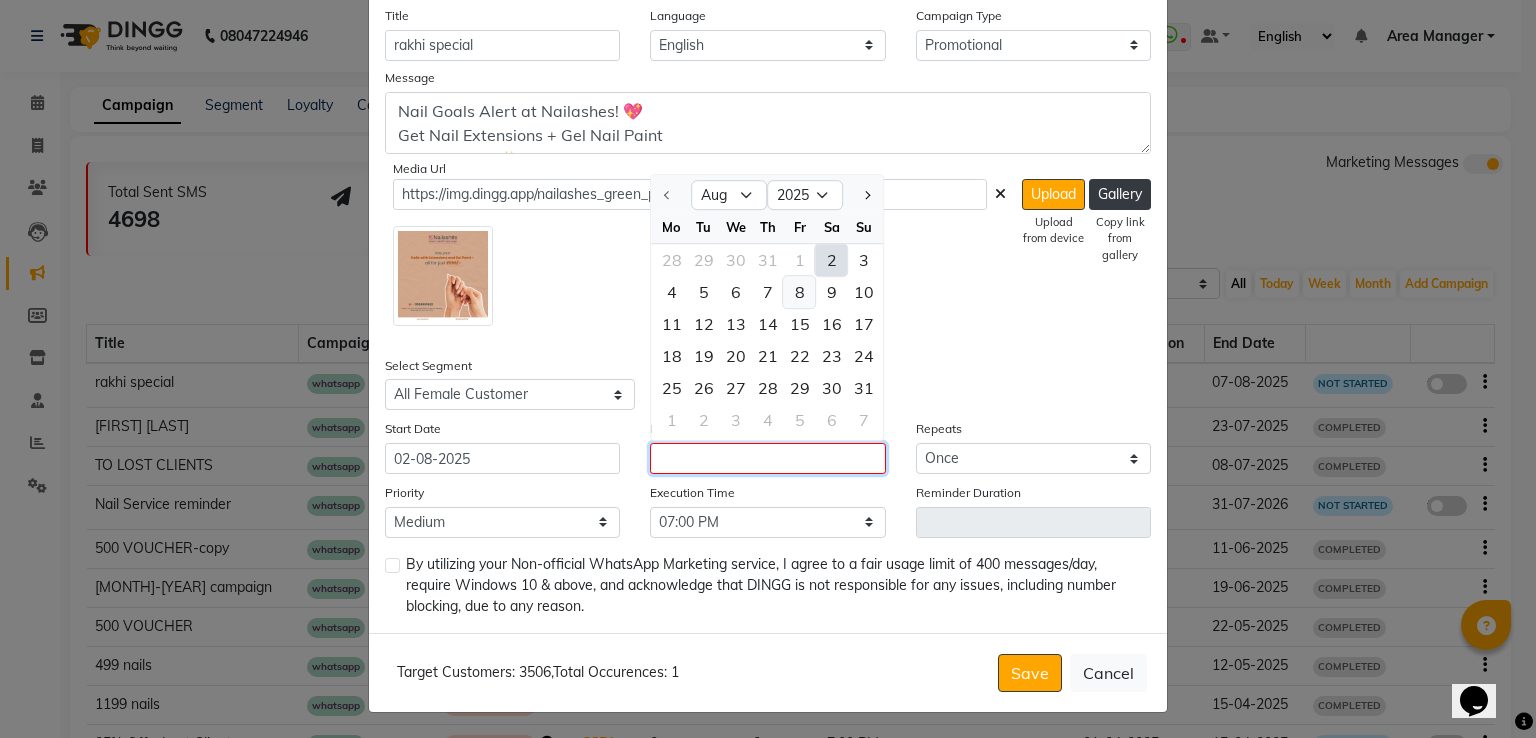 type on "08-08-2025" 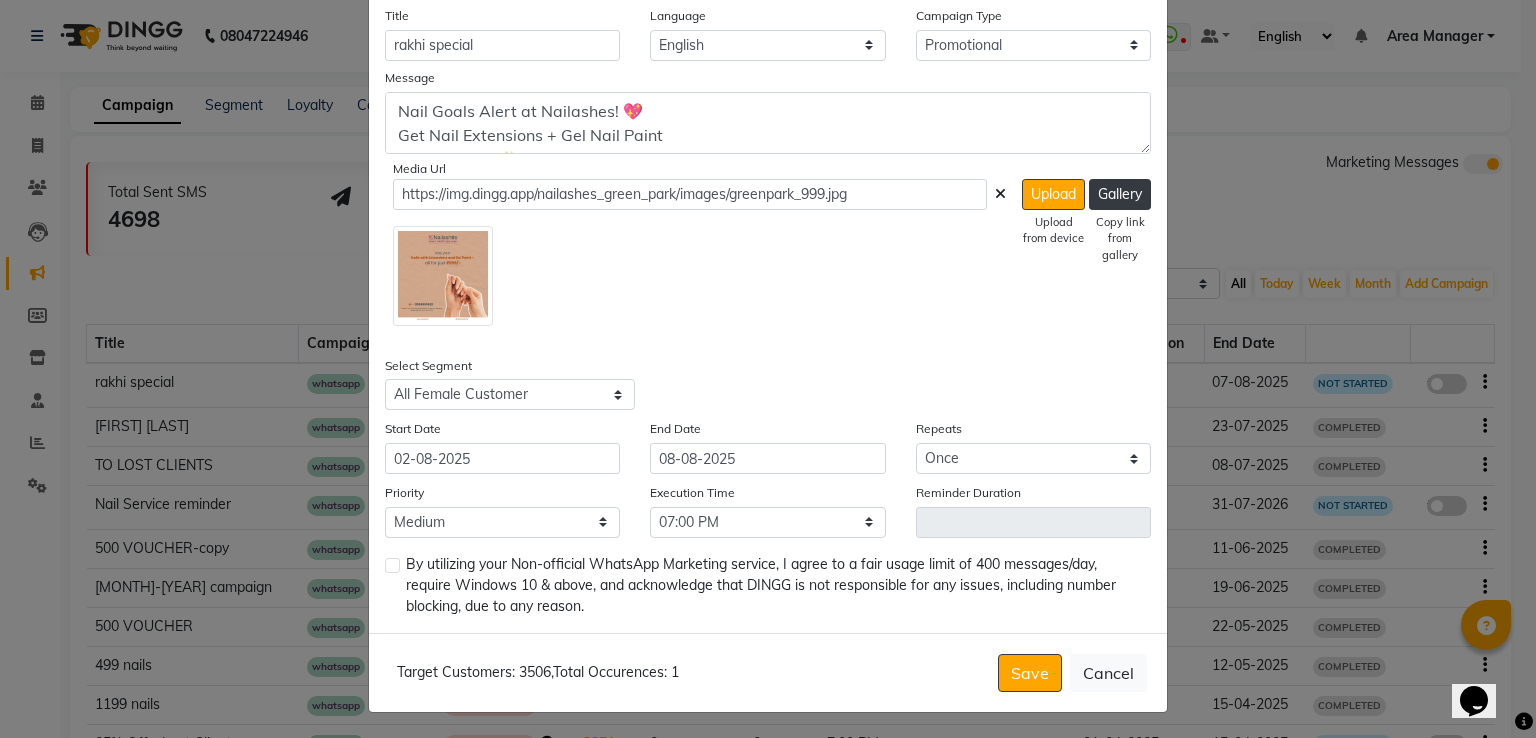 click 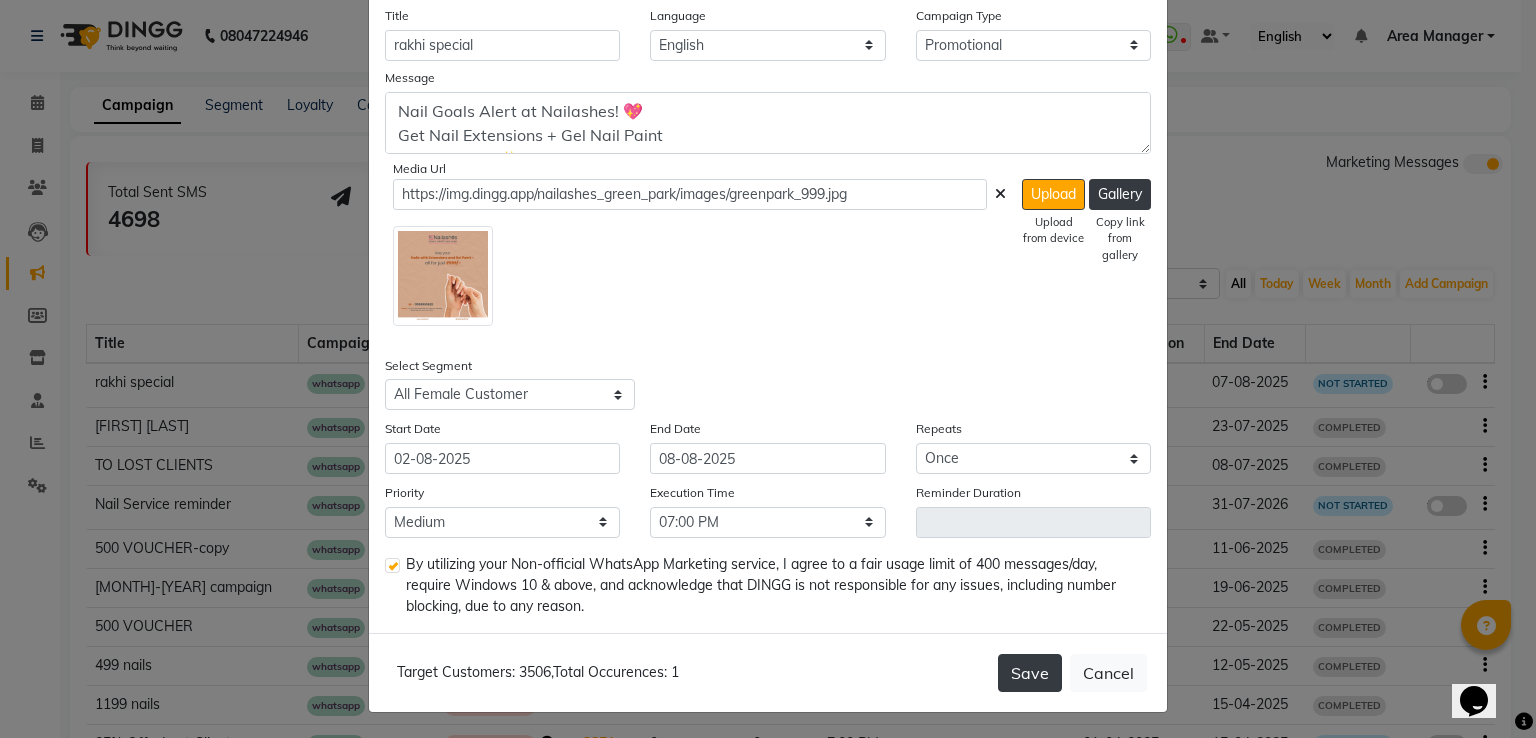 click on "Save" 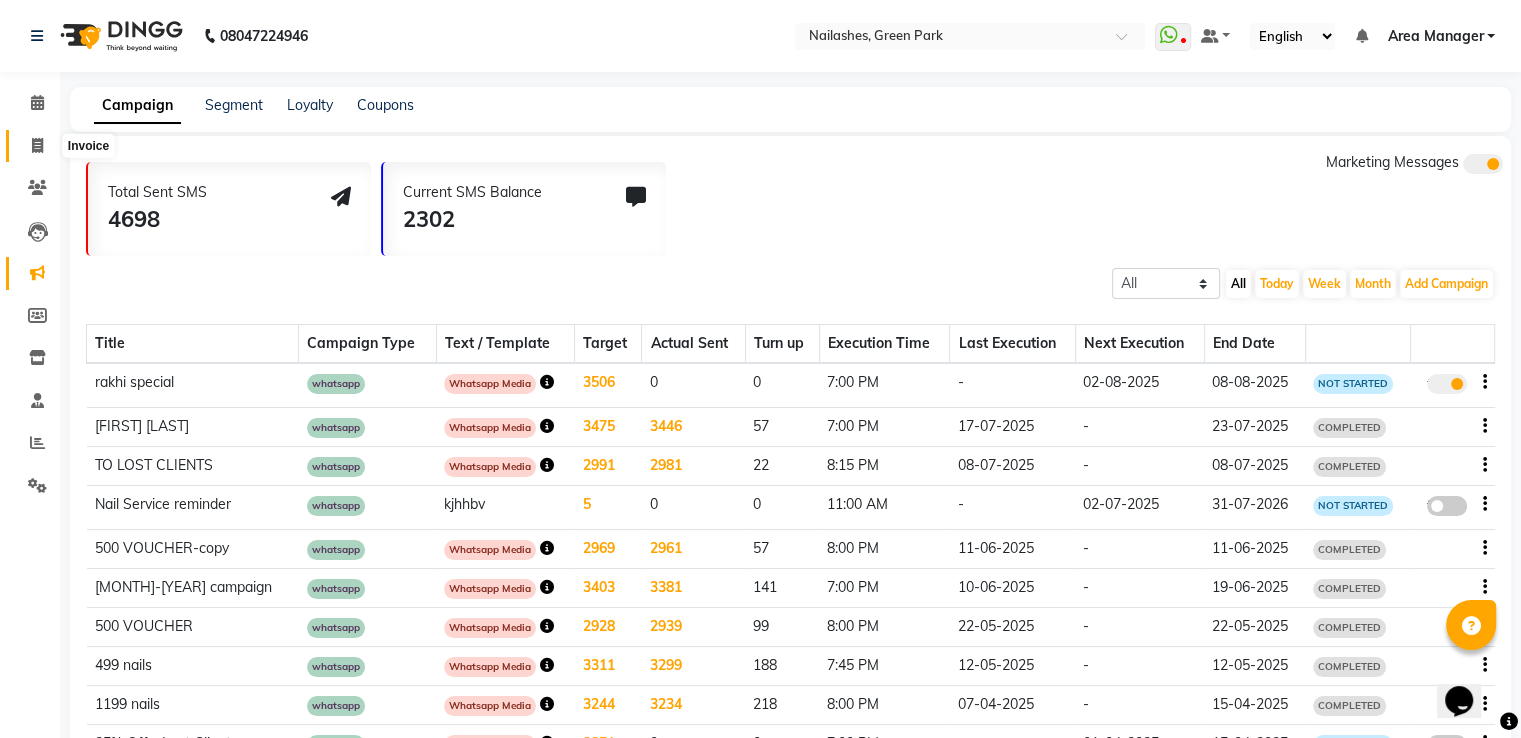 click 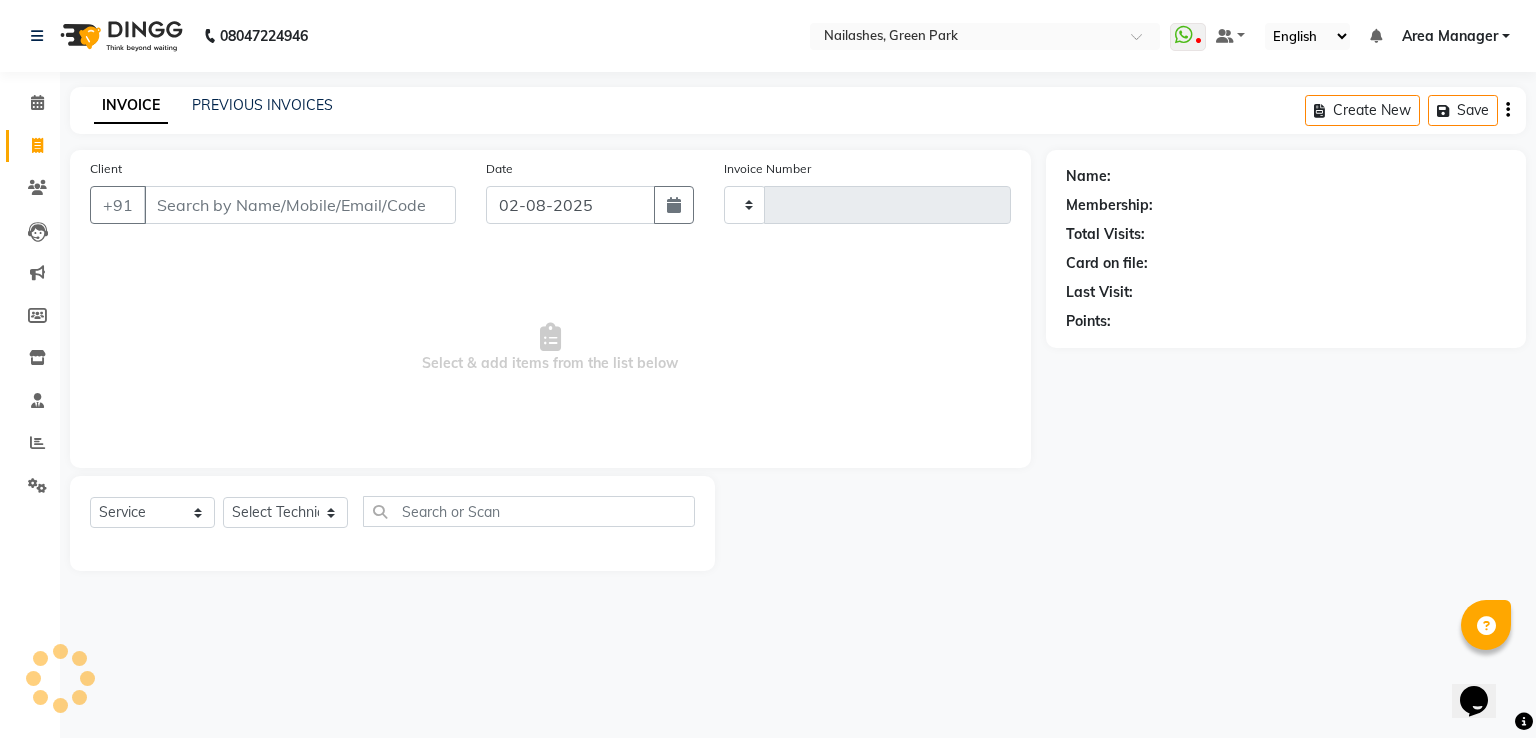 click on "Area Manager" at bounding box center (1450, 36) 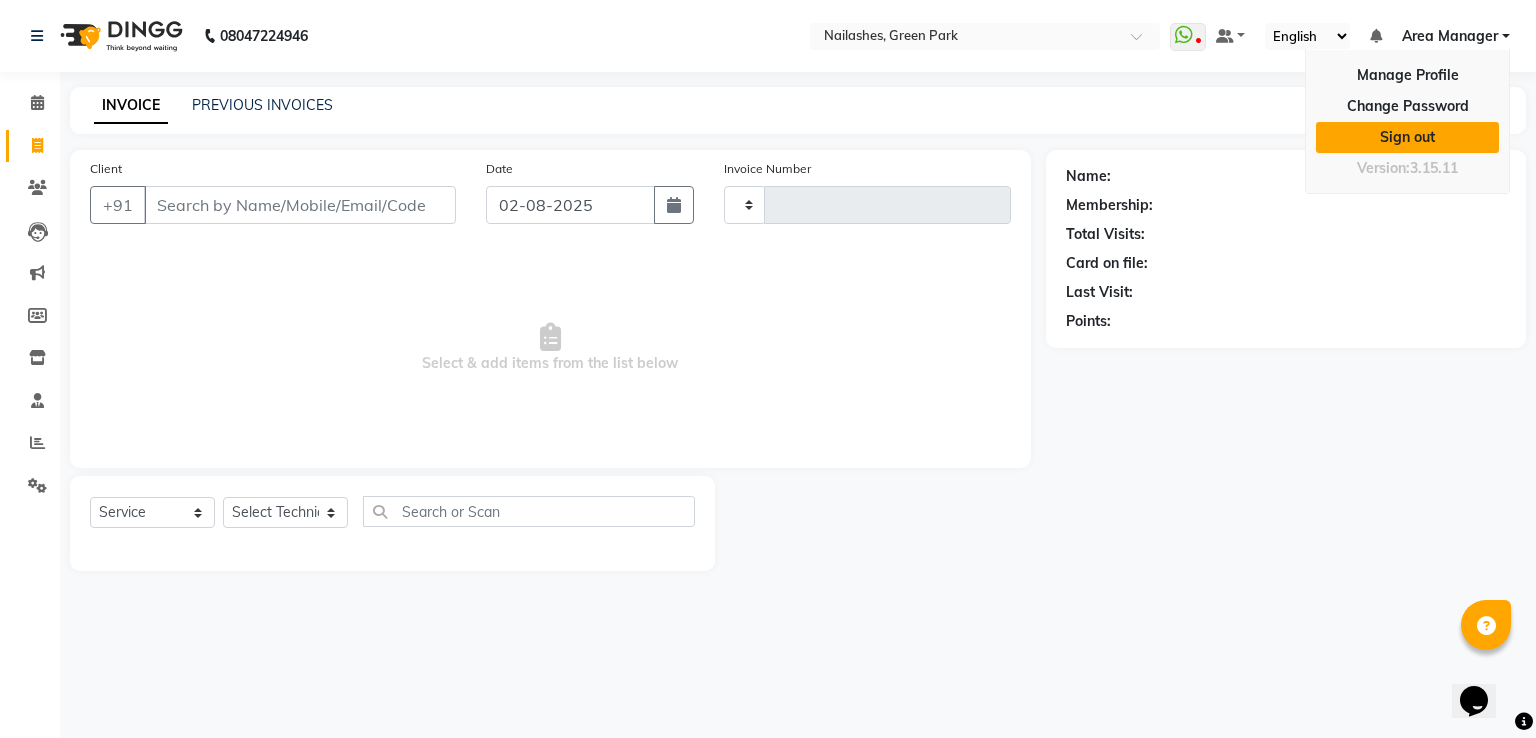 click on "Sign out" at bounding box center (1407, 137) 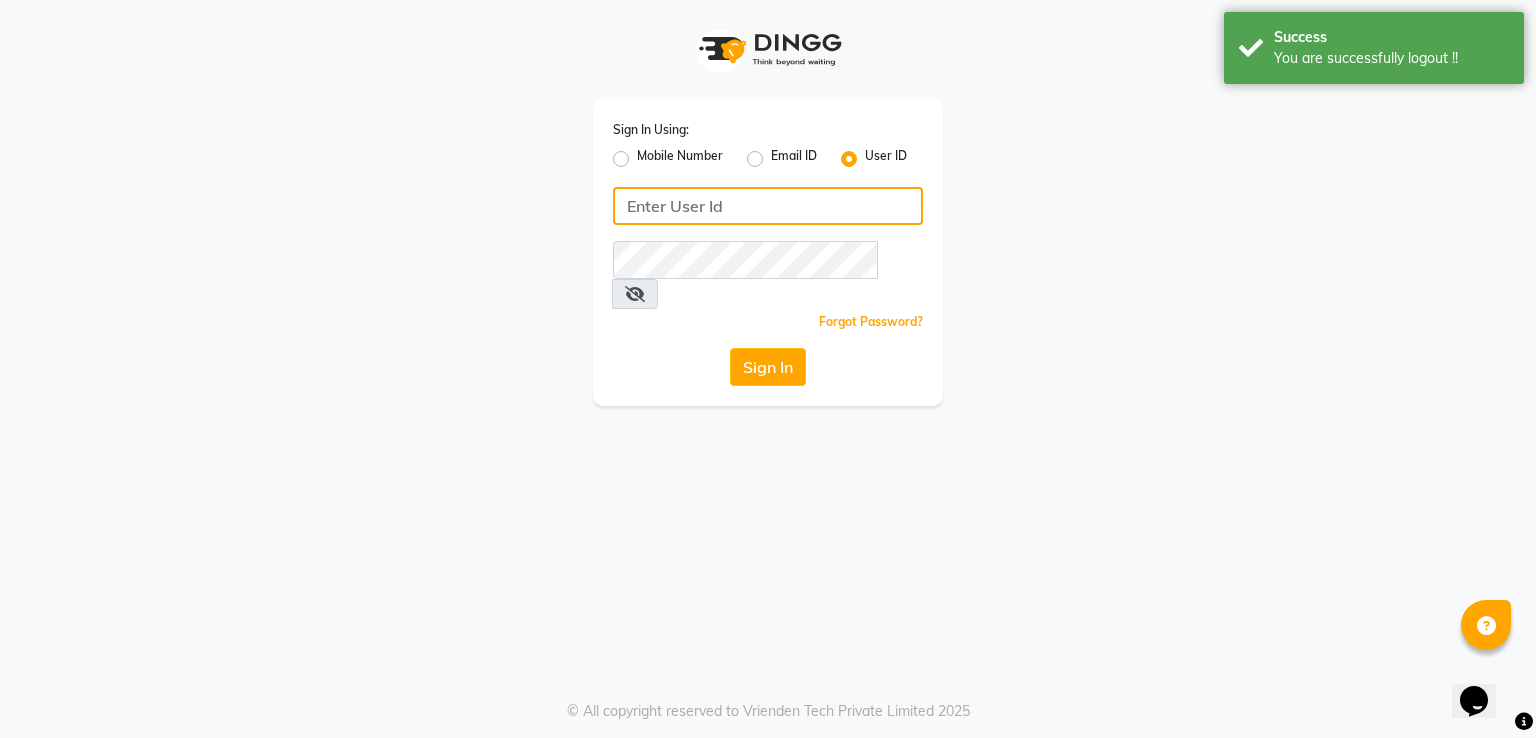 type on "[PHONE]" 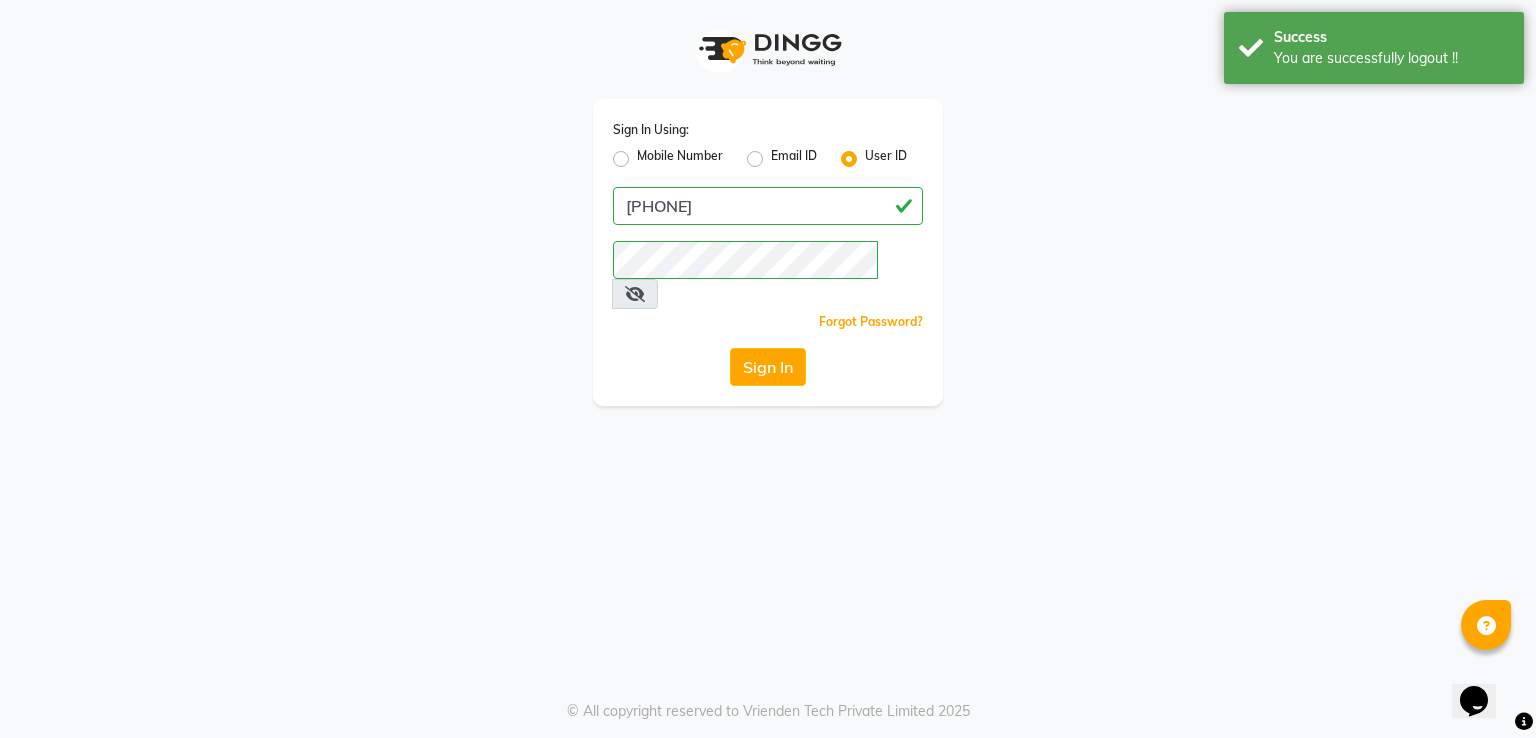 click on "Mobile Number" 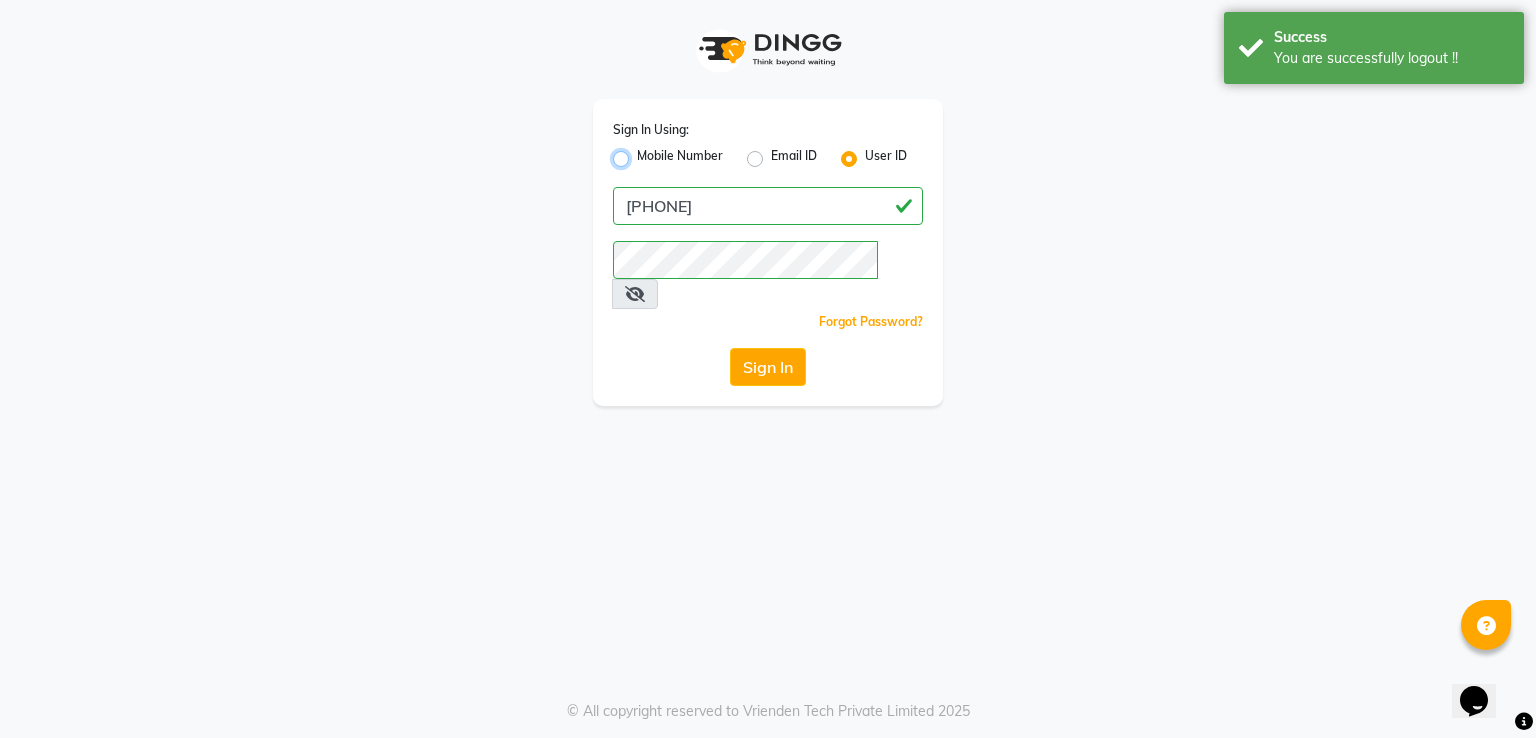 click on "Mobile Number" at bounding box center [643, 153] 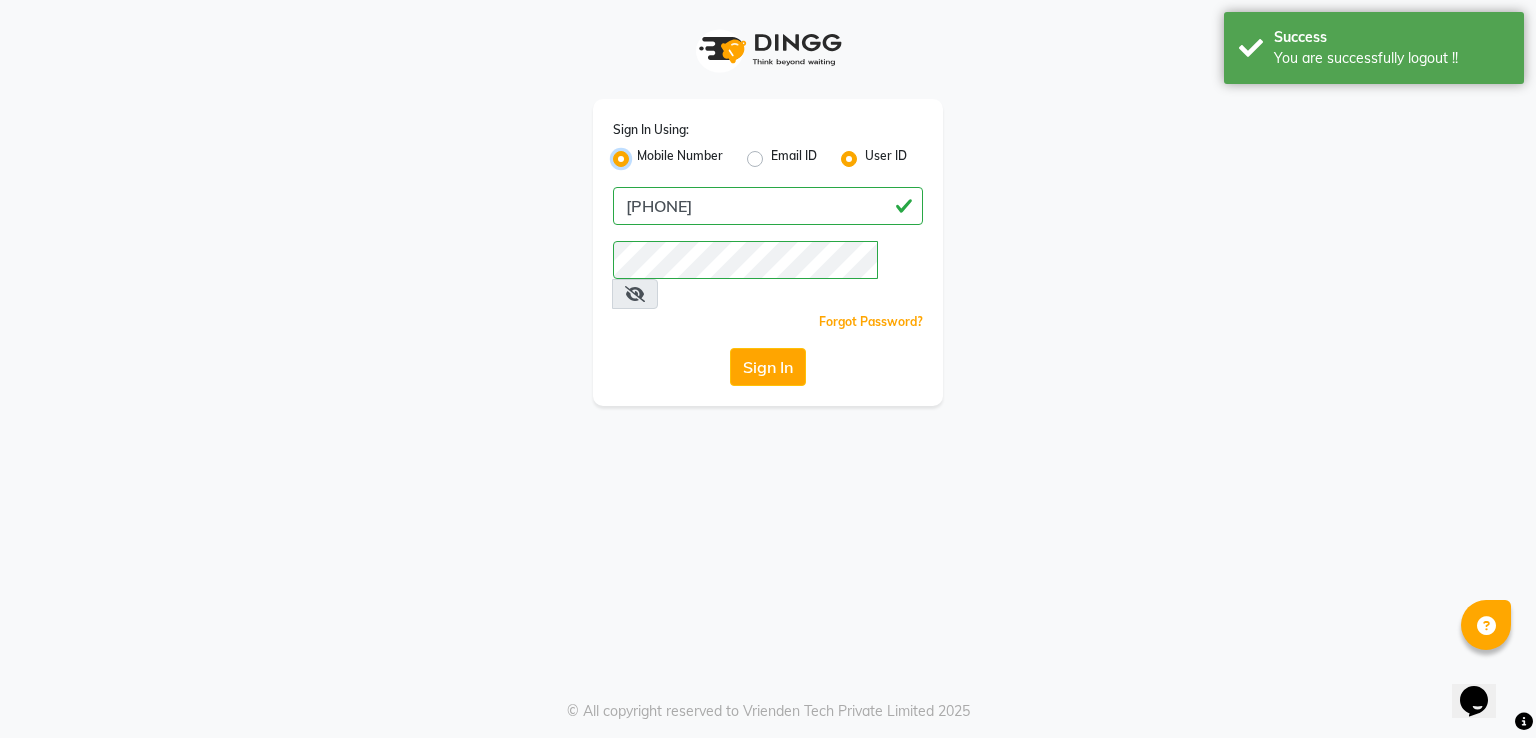 radio on "false" 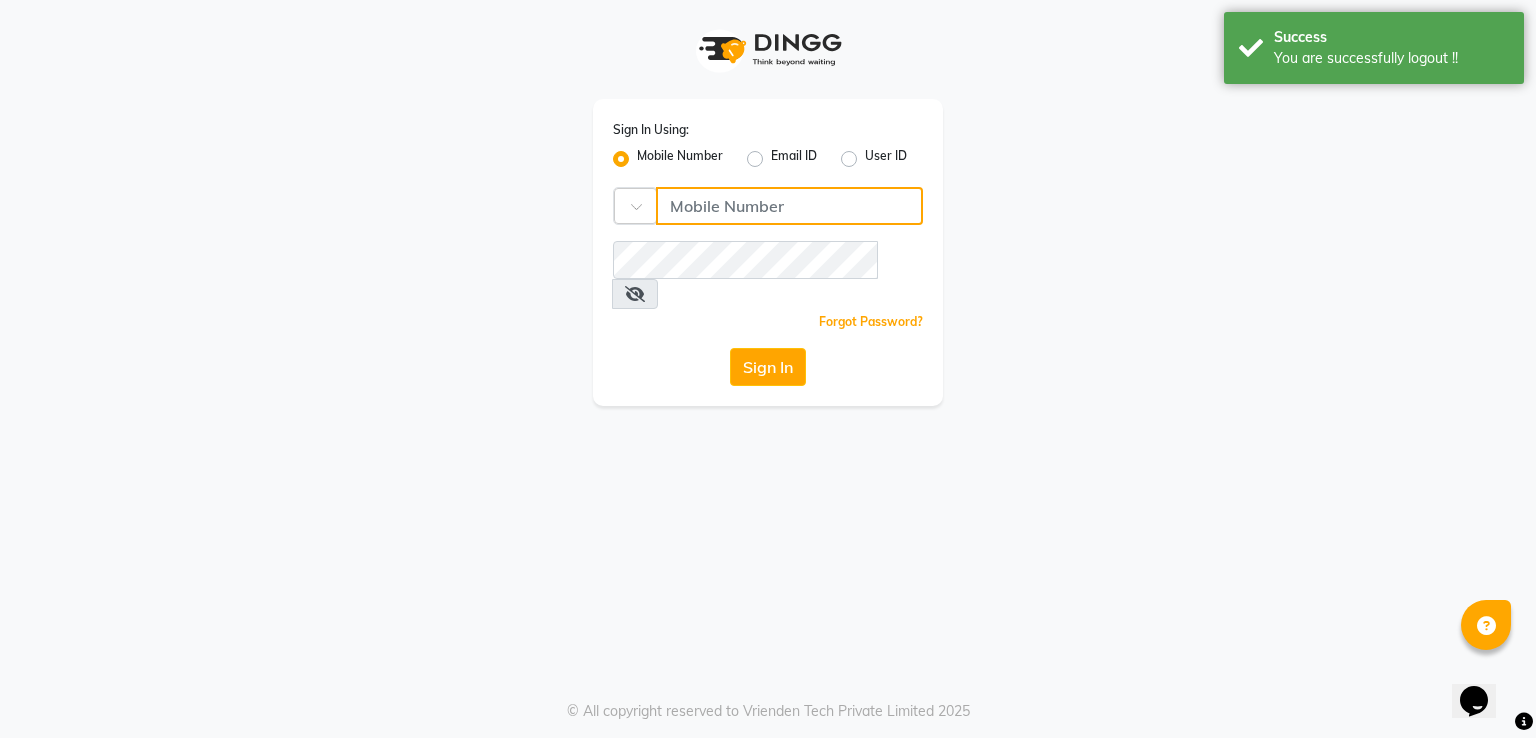 click 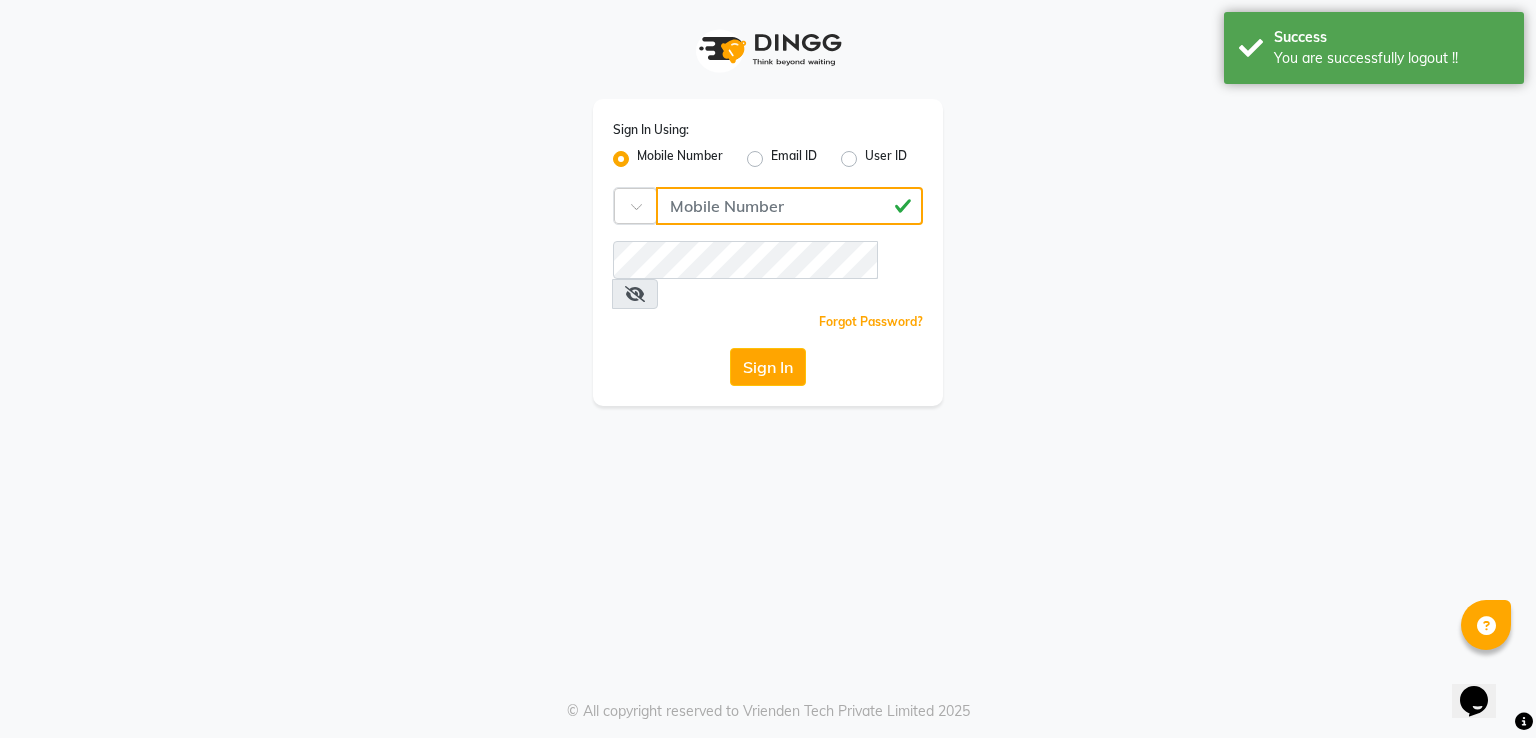 type on "[PHONE]" 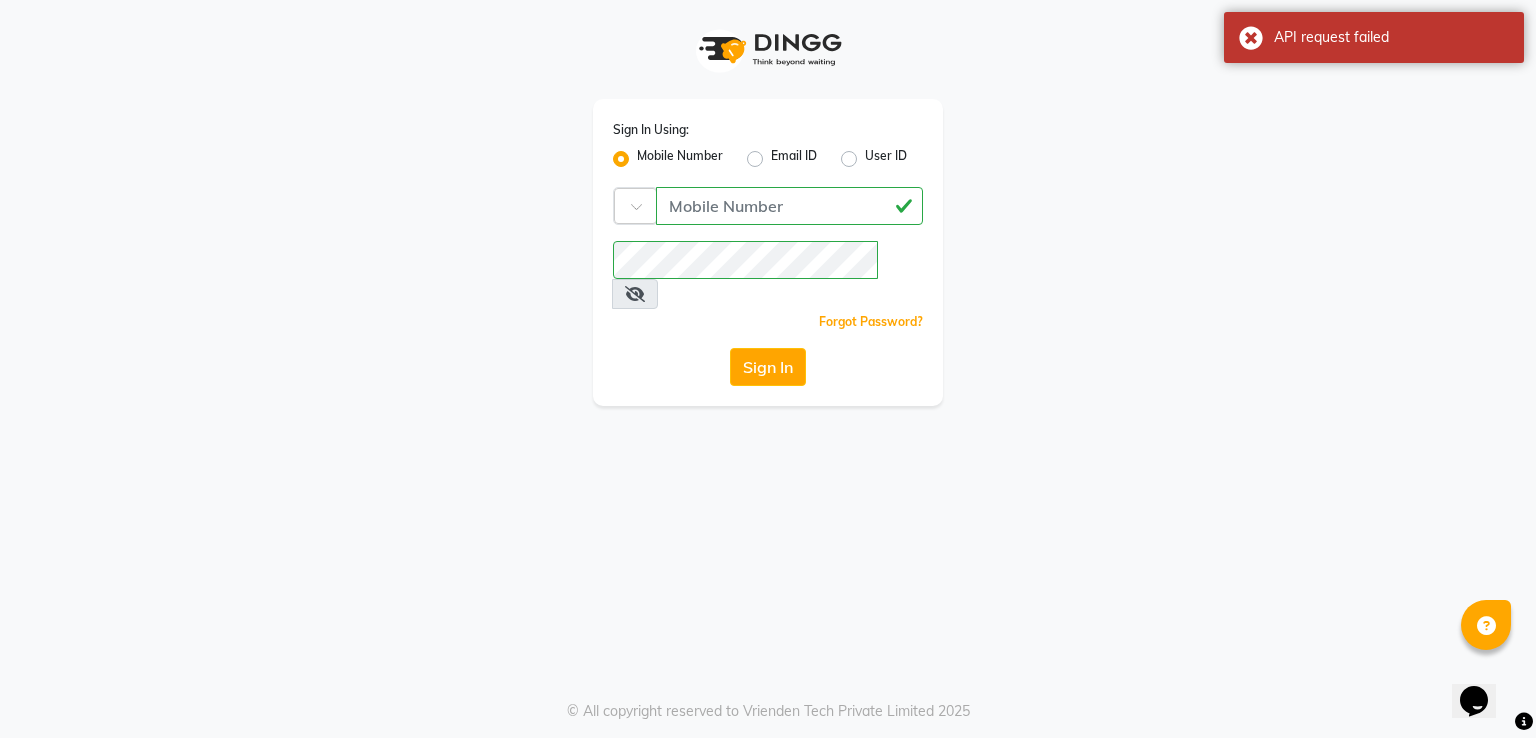 click at bounding box center (635, 294) 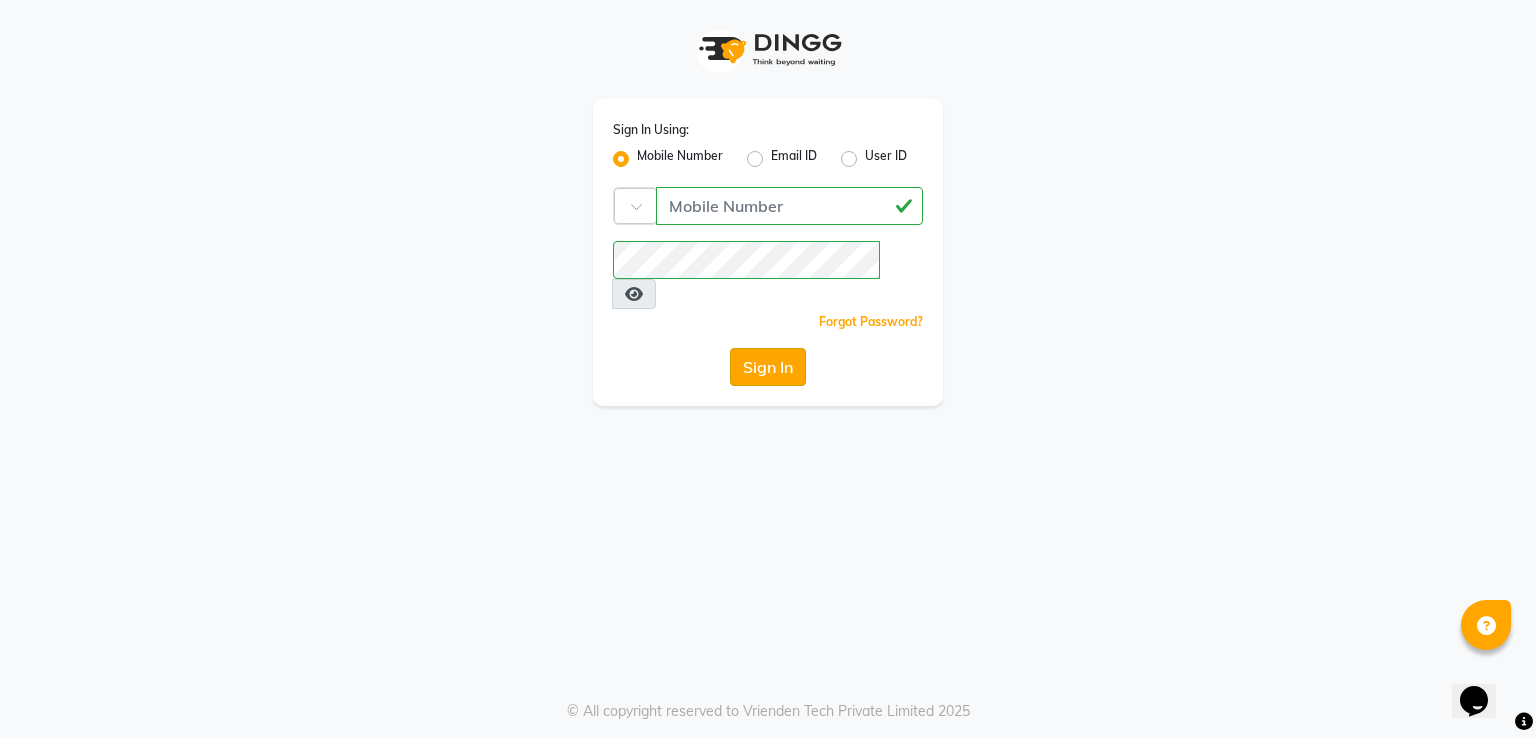 click on "Sign In" 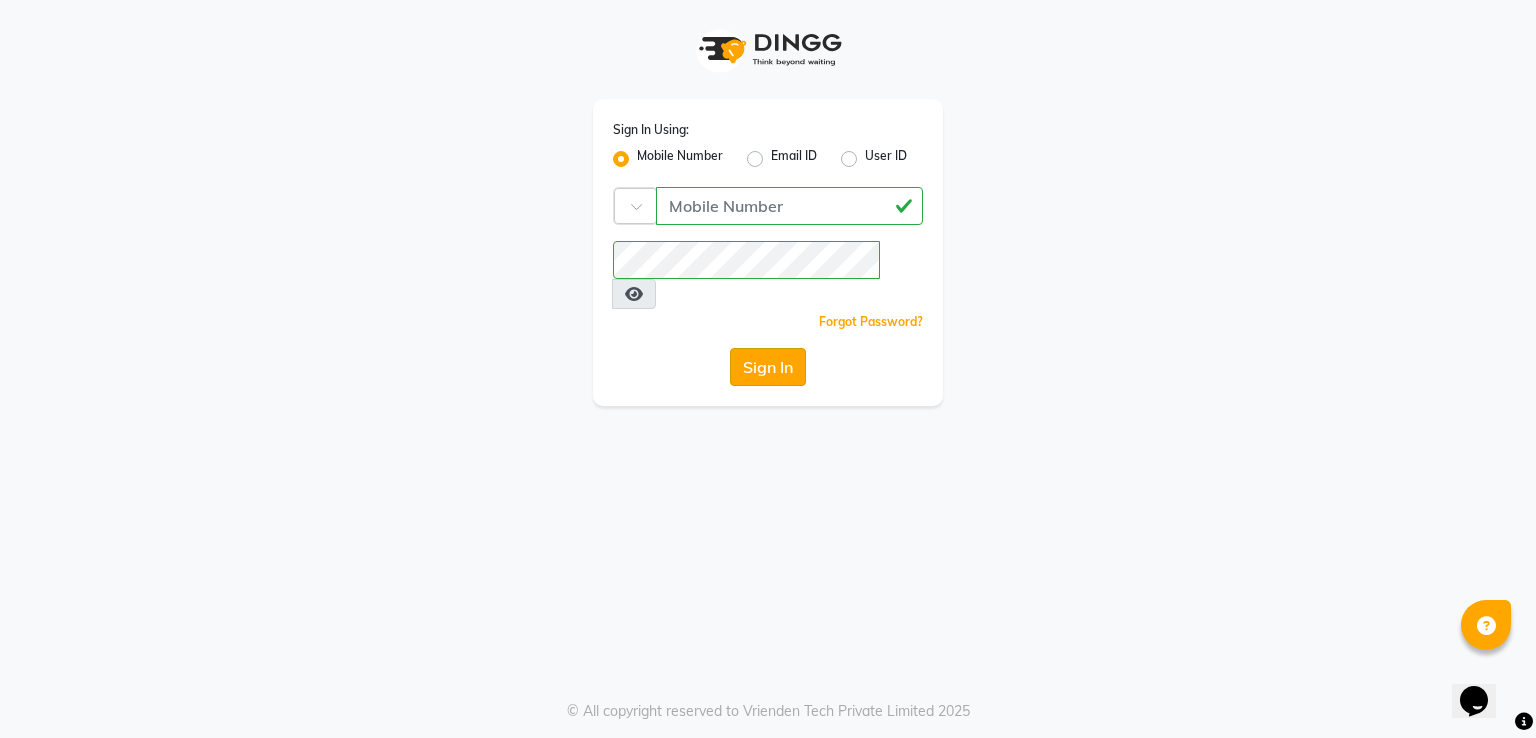 click on "Sign In" 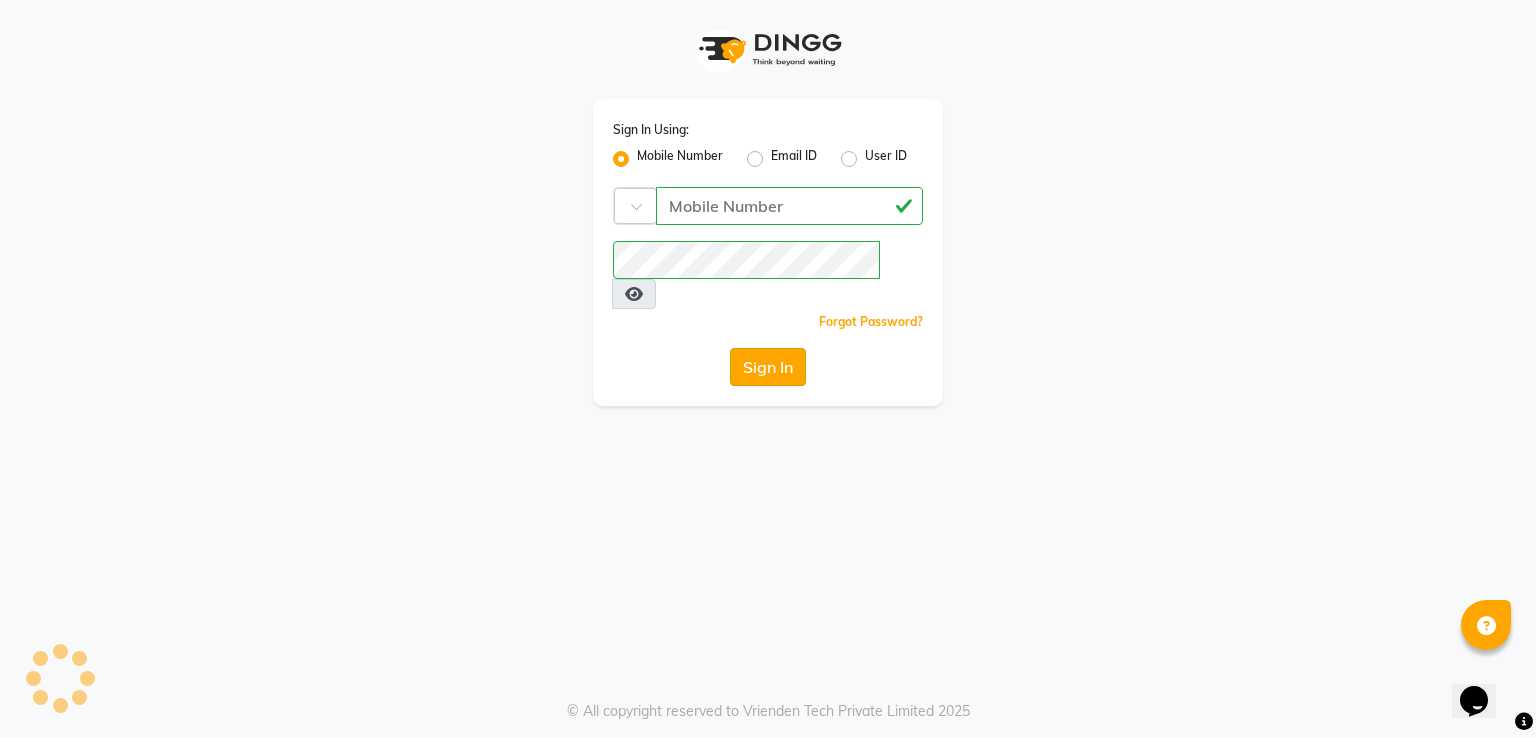 click on "Sign In" 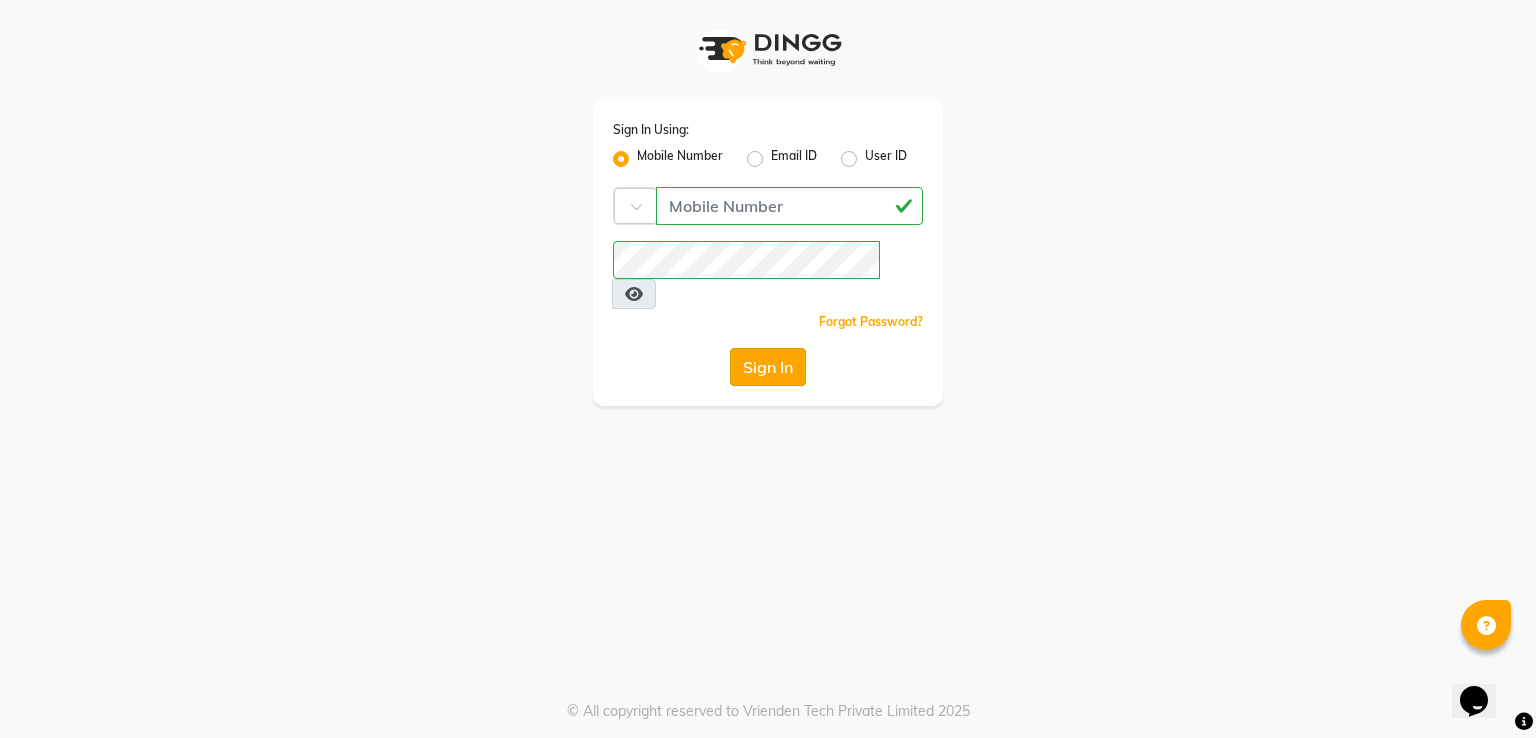 click on "Sign In" 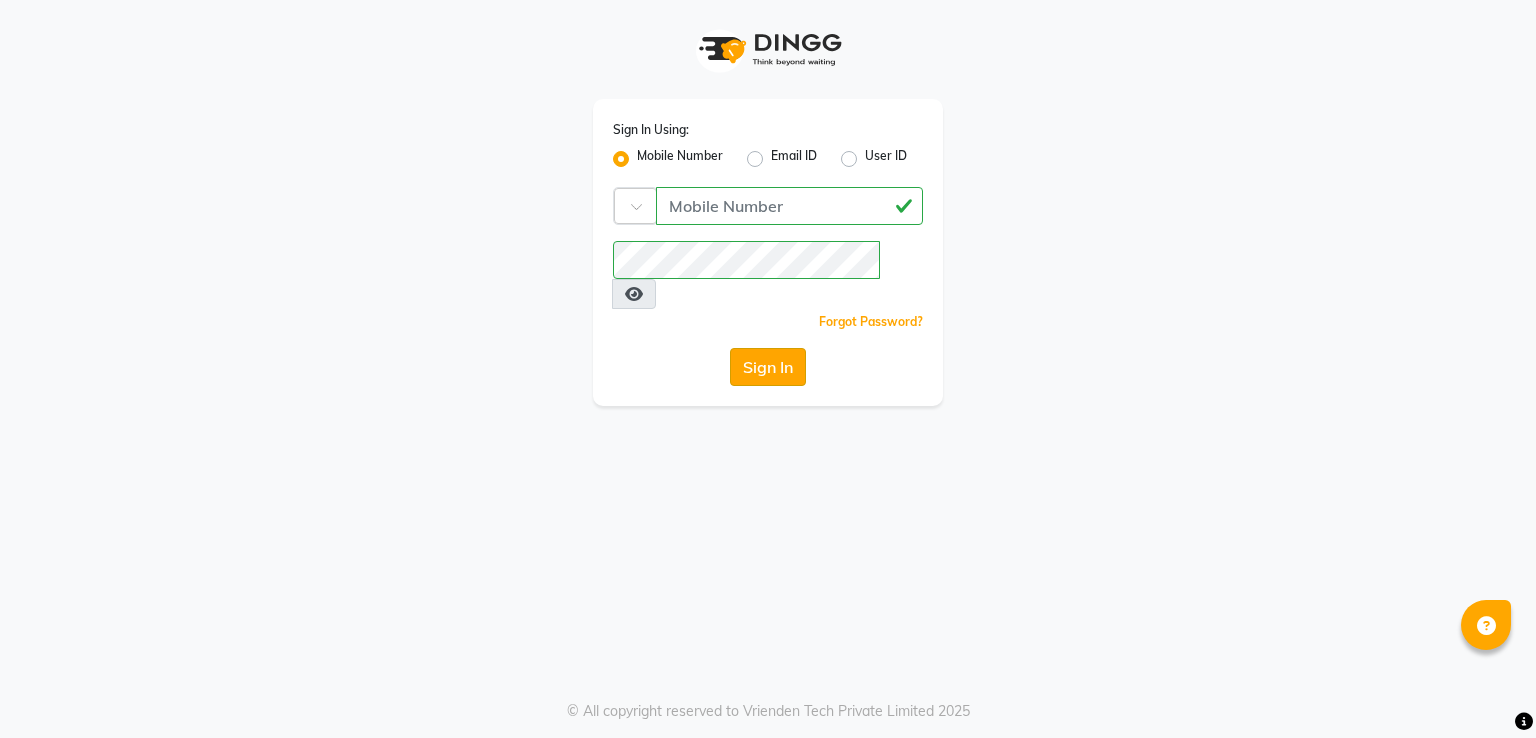 click on "Sign In" 